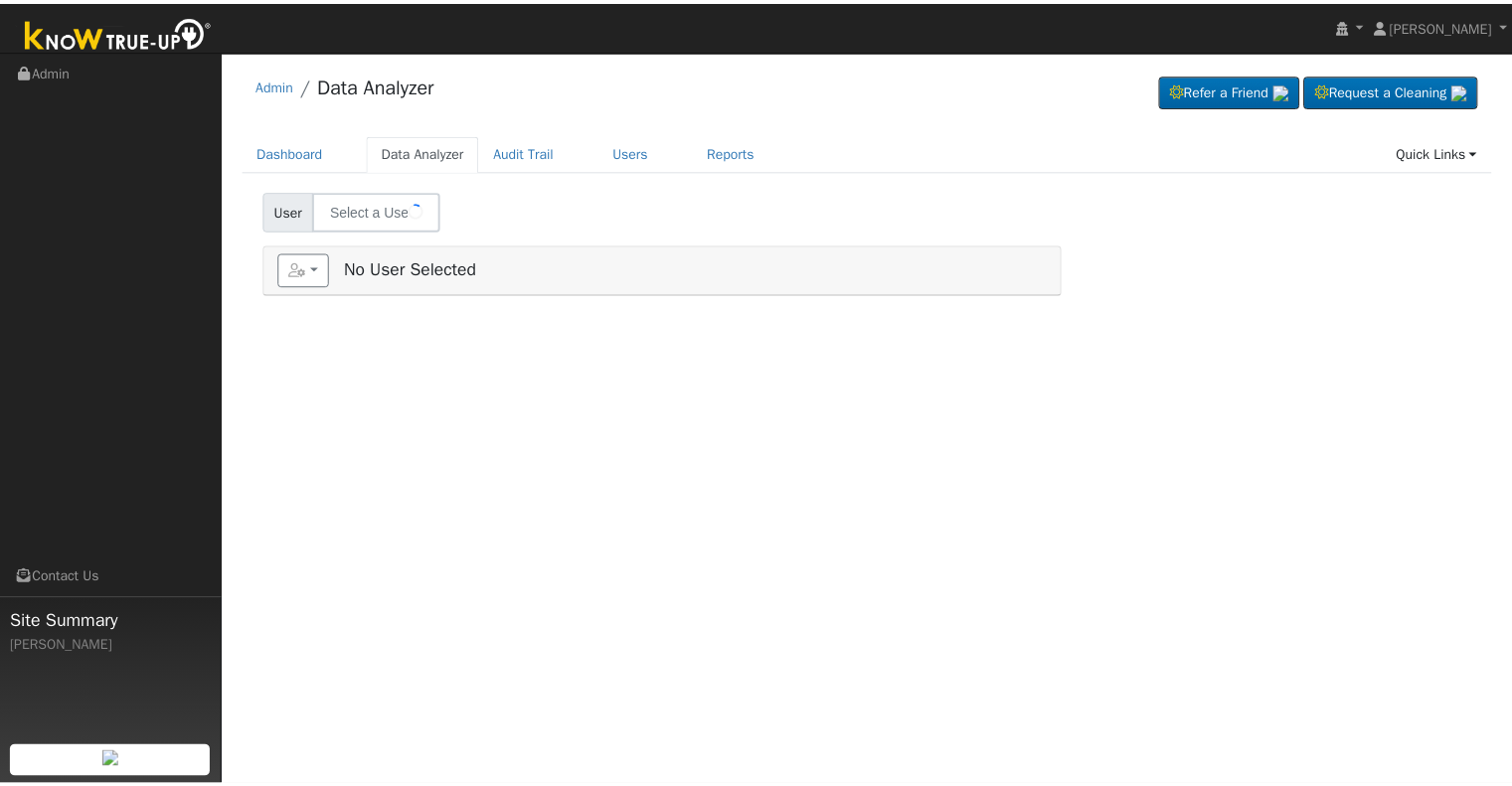 scroll, scrollTop: 0, scrollLeft: 0, axis: both 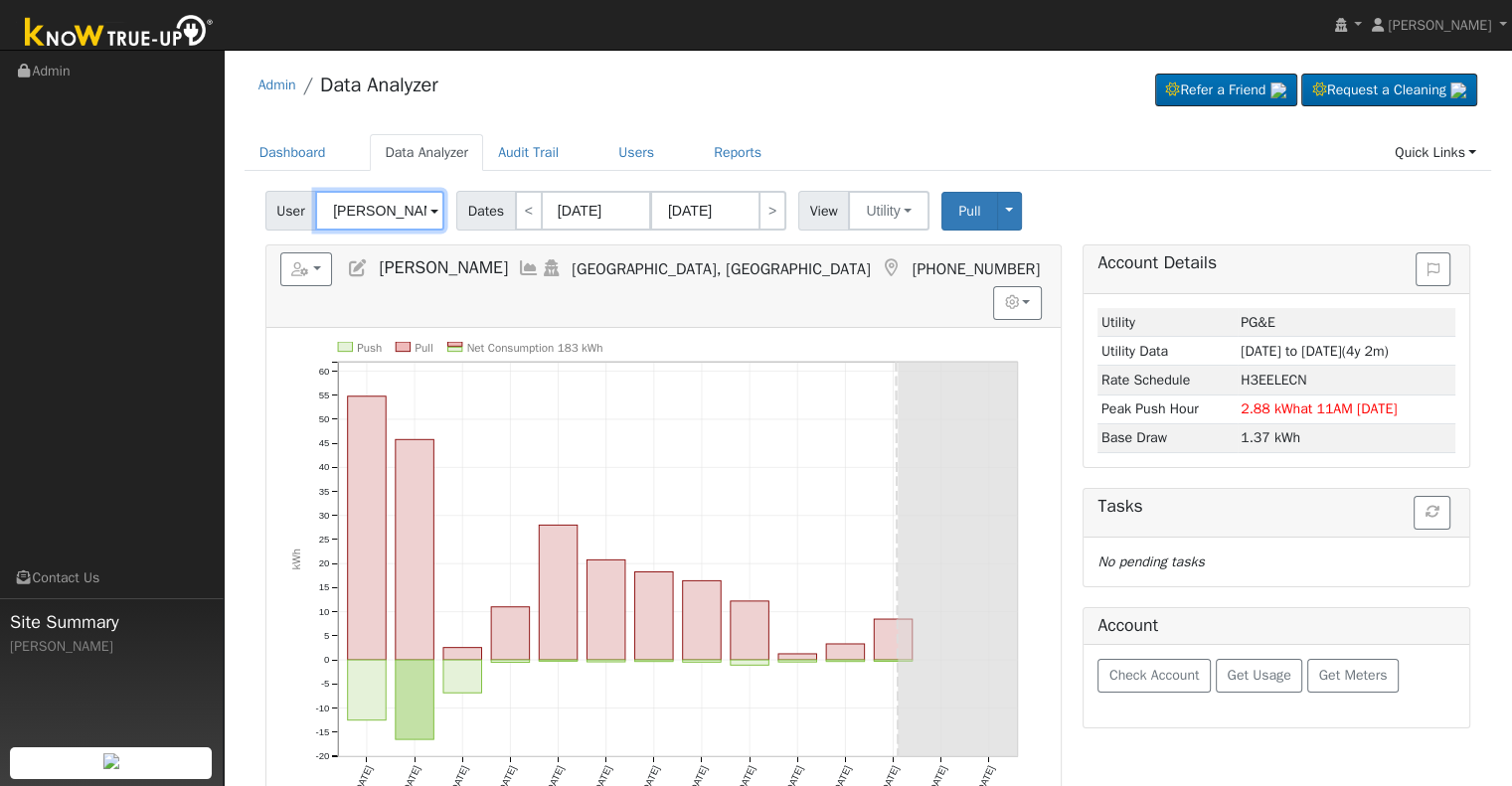 click on "[PERSON_NAME]" at bounding box center [380, 211] 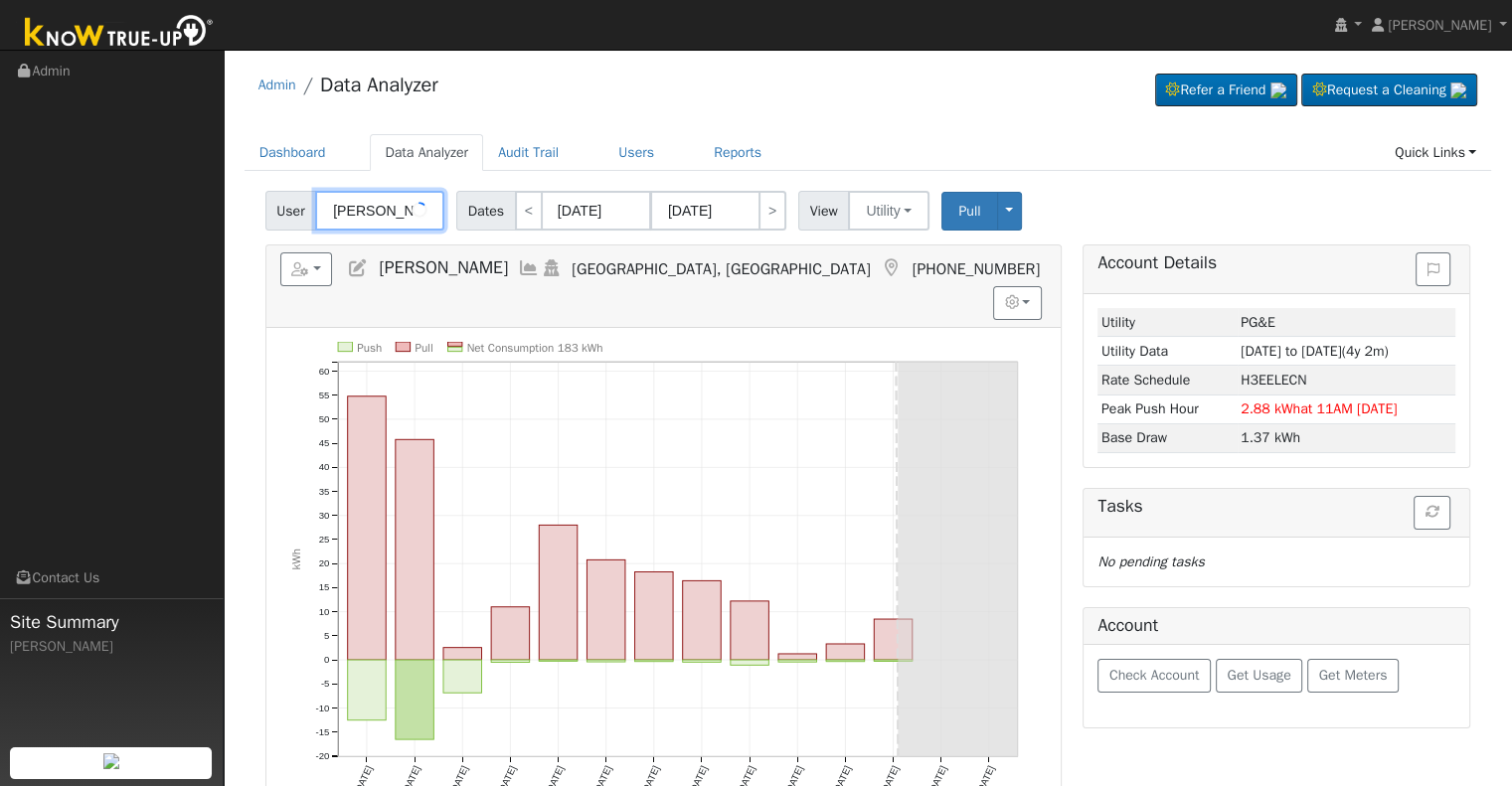 click on "[PERSON_NAME]" at bounding box center [380, 211] 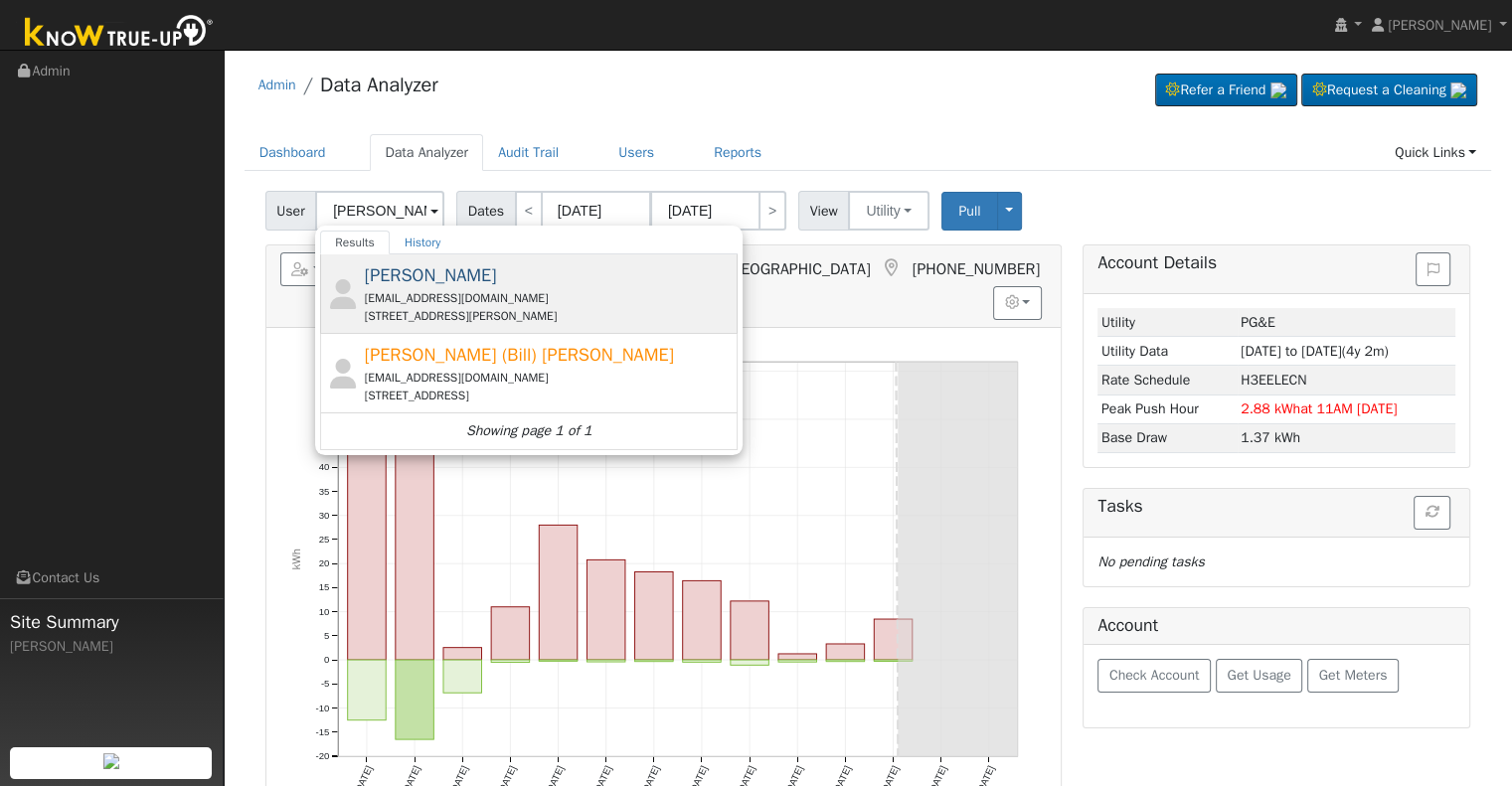 click on "[PERSON_NAME]" at bounding box center (430, 275) 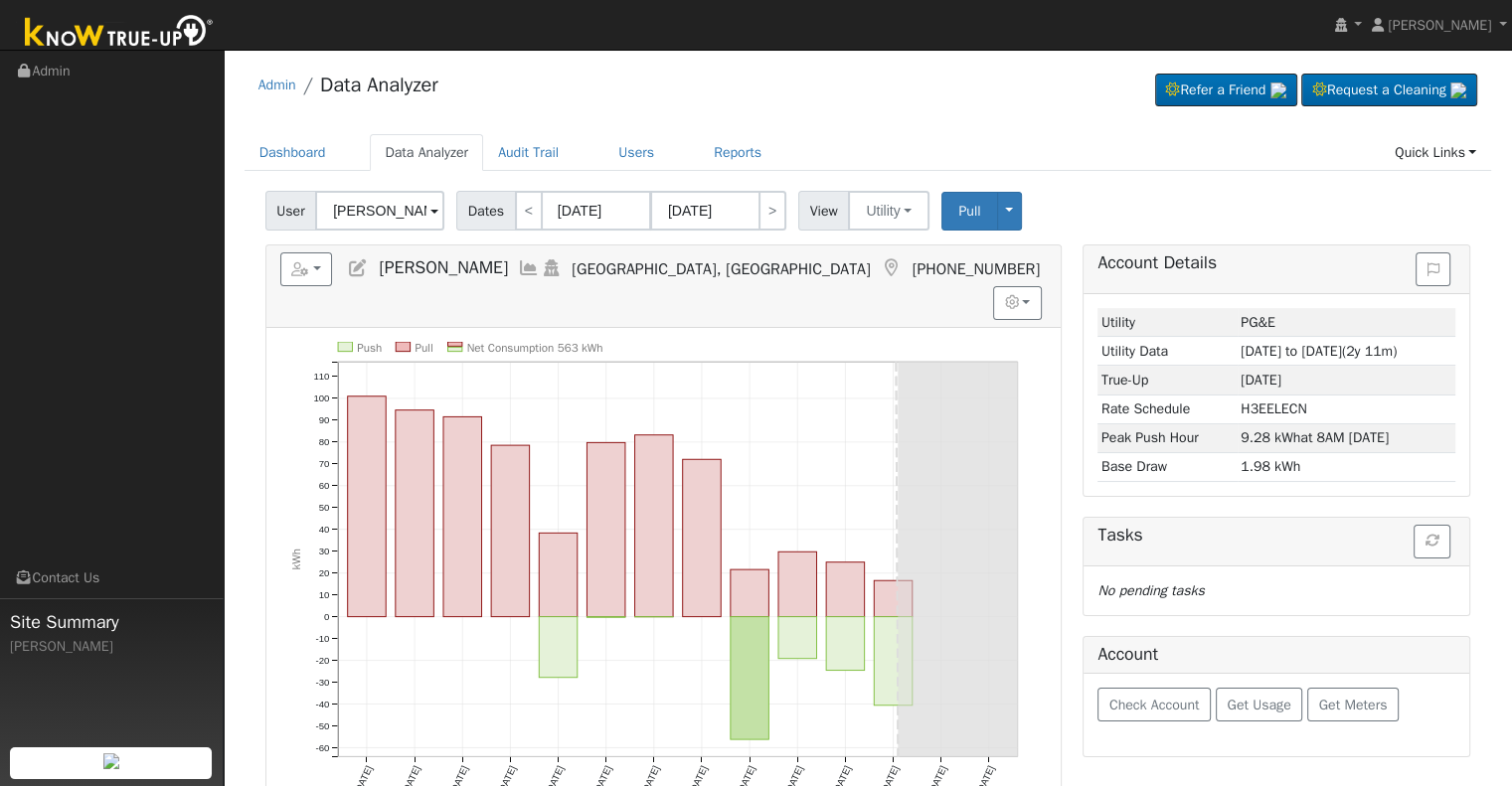 click at bounding box center (529, 268) 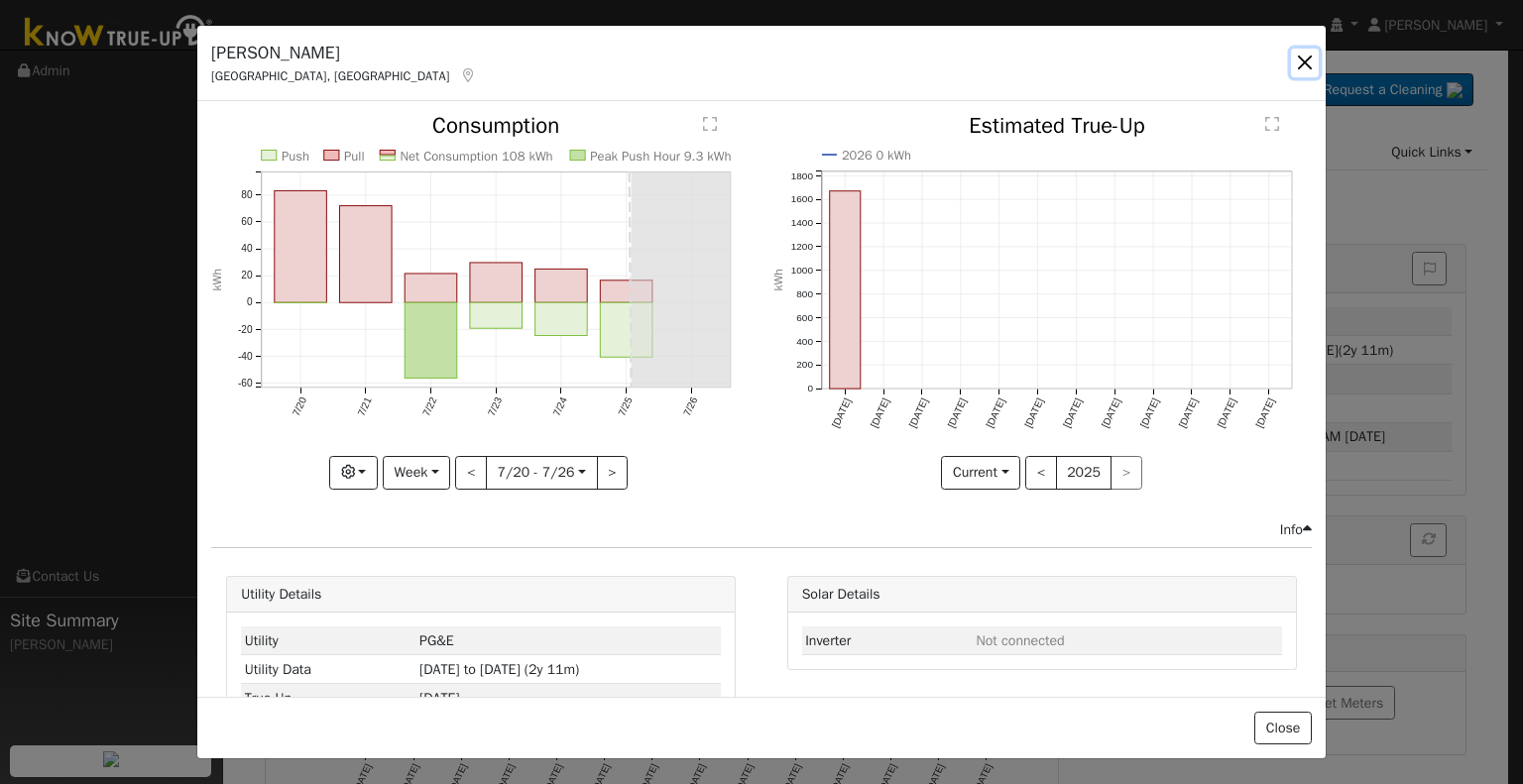 click at bounding box center (1305, 62) 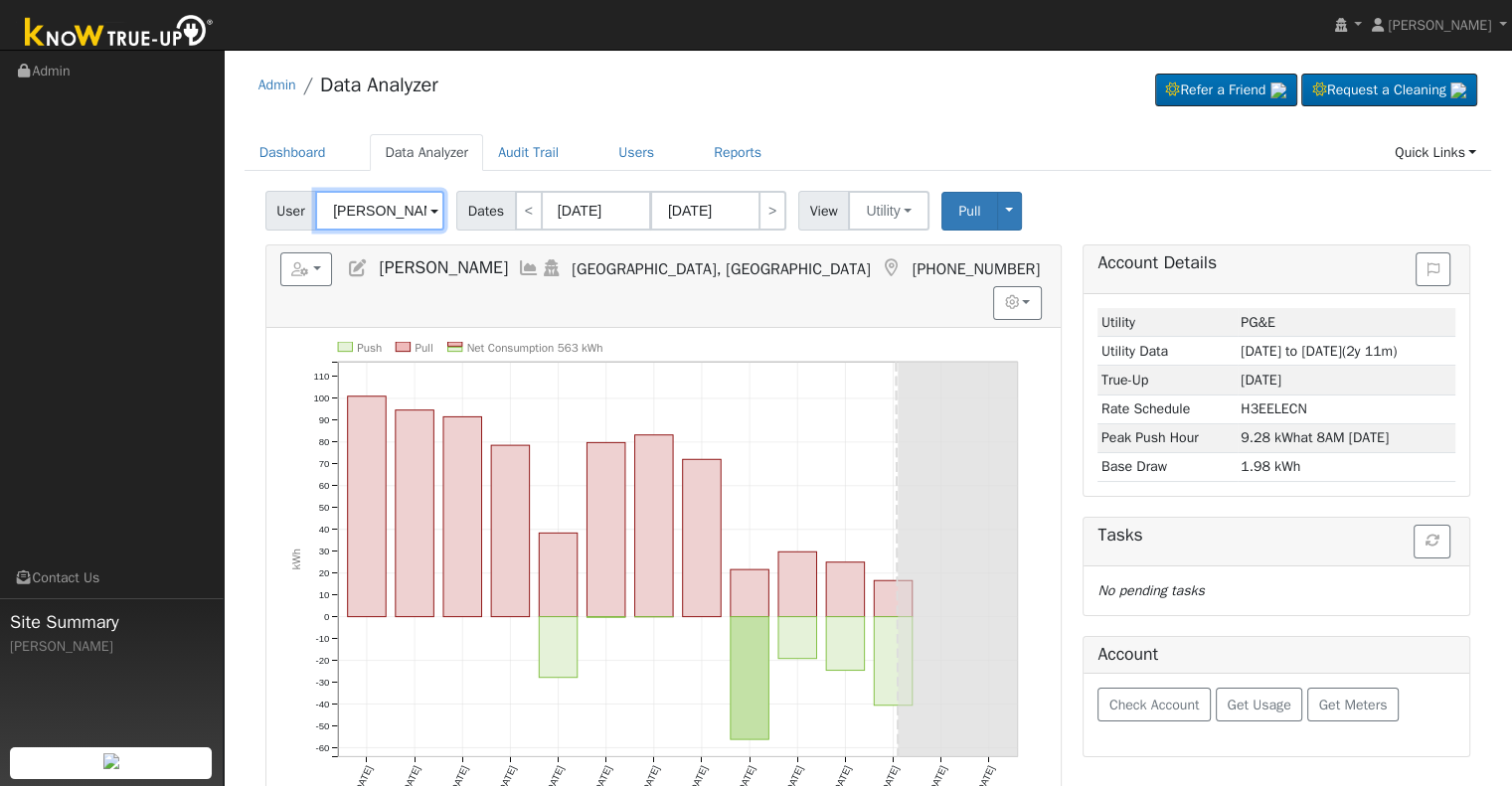 click on "[PERSON_NAME]" at bounding box center [380, 211] 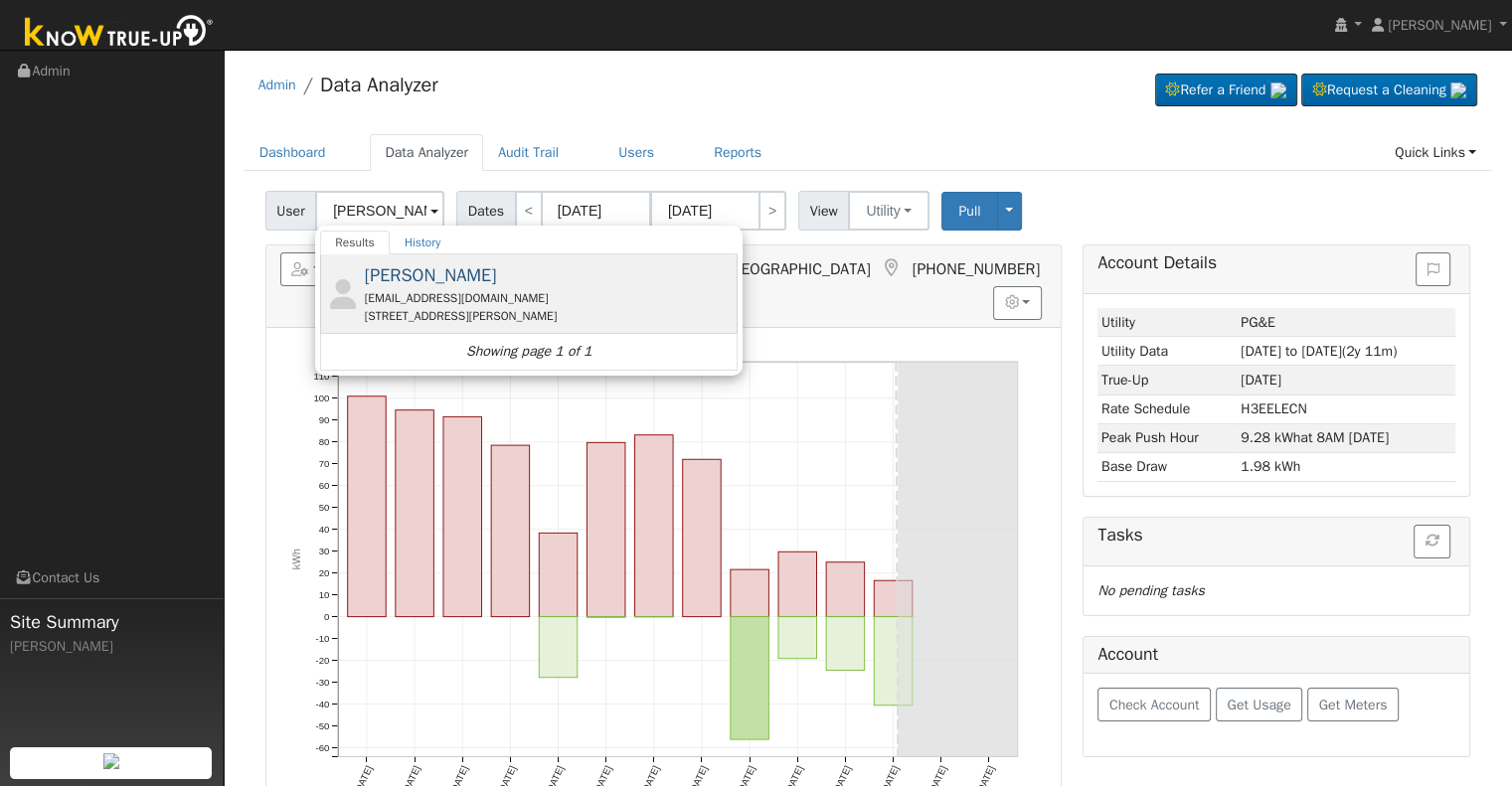 click on "[STREET_ADDRESS][PERSON_NAME]" at bounding box center (549, 316) 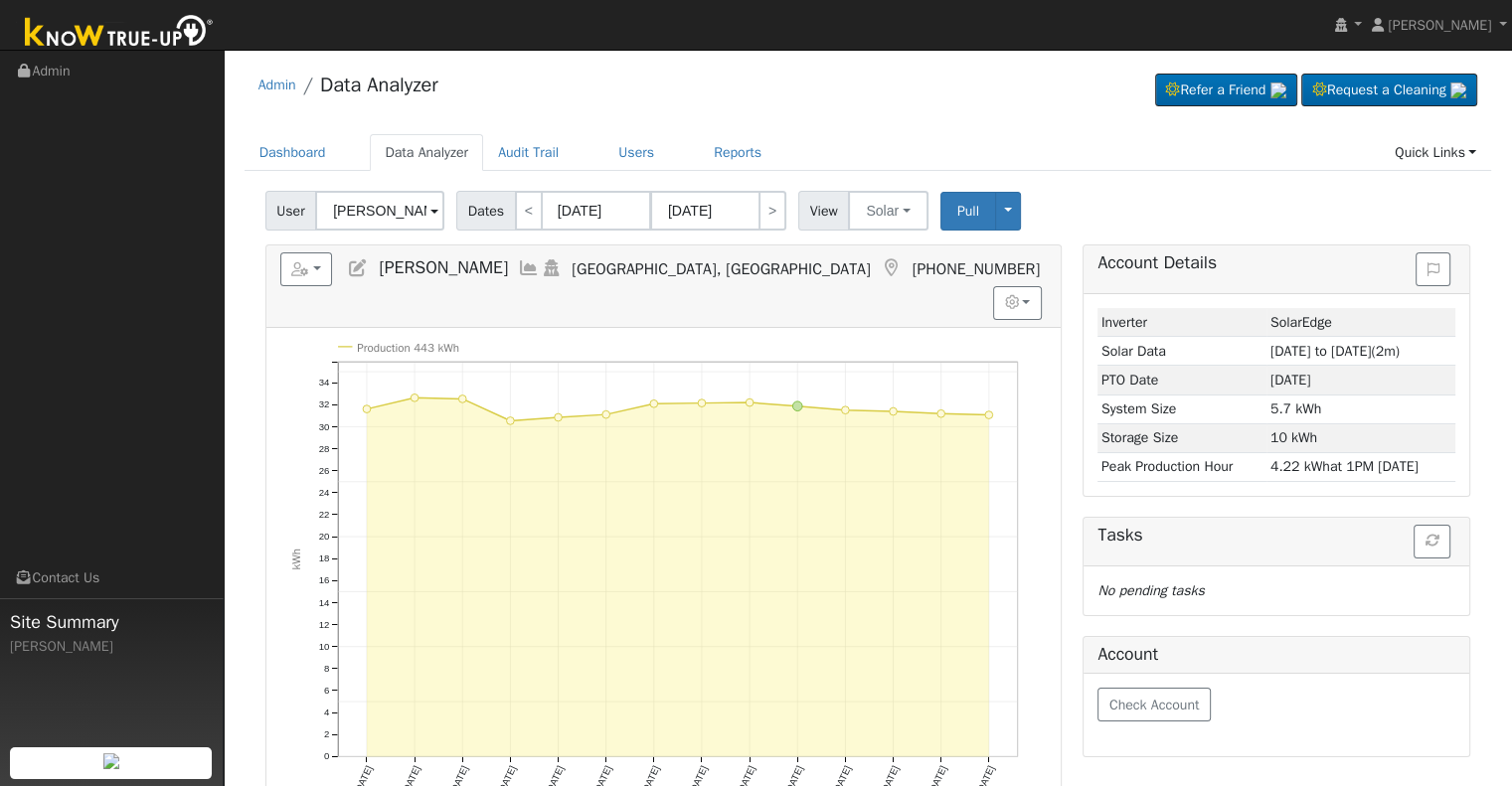 click at bounding box center [529, 268] 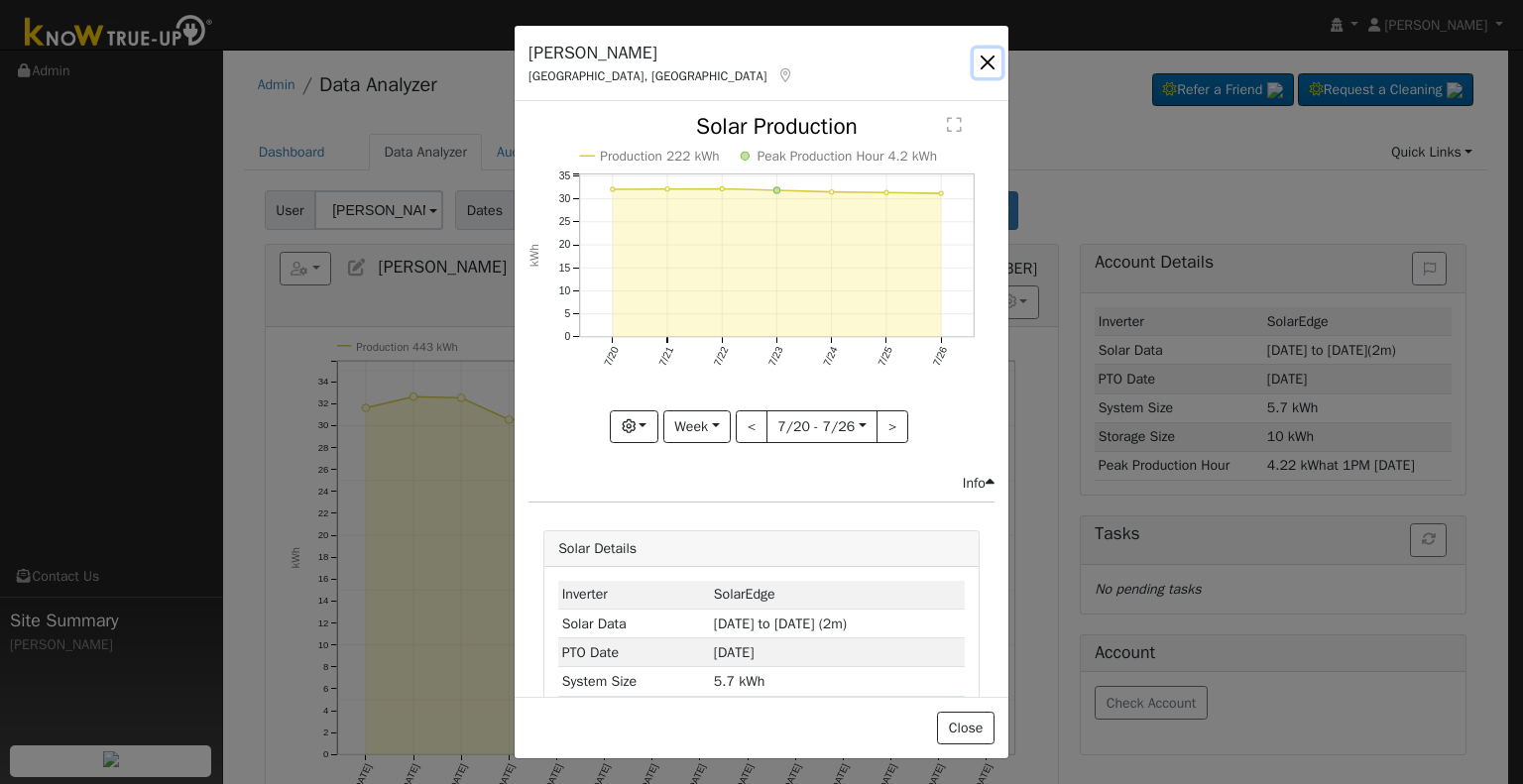 click at bounding box center [988, 62] 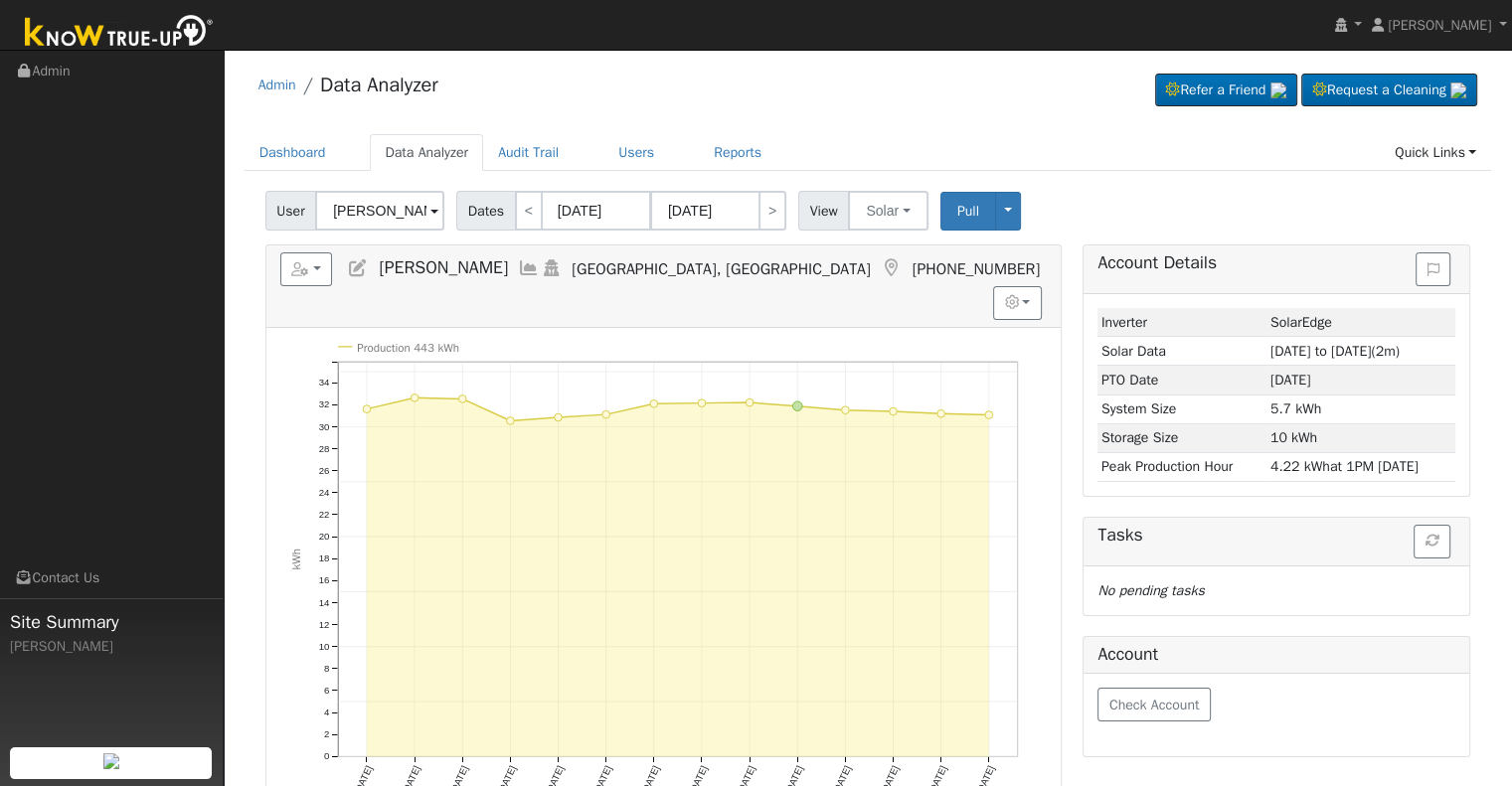 click on "User [PERSON_NAME] Account   Default Account Default Account [STREET_ADDRESS][PERSON_NAME] Primary Account Dates  <  [DATE] [DATE] > View Solar Utility Solar Pull Toggle Dropdown View Delete This Data Delete ALL Data Disconnect Solar Are you sure you want to delete [PERSON_NAME] SolarEdge data from [DATE] to [DATE]?  Back   Delete  Are you sure you want to delete ALL [PERSON_NAME] SolarEdge data? Be careful: this cannot be undone.  Back   Delete  Disconnecting SolarEdge. Do you also want to delete all of the SolarEdge data?  - Delete data if disconnecting or connecting to different data.  - Keep data if reconnecting to same data.  Be careful: this cannot be undone.  Cancel  No  Yes Switch PG&E meter to Unknown (Usage Point). This will delete all of the current meter data and pull new meter data. Be careful: this cannot be undone.  Cancel   Confirm  No   Reports Scenario Health Check Energy Audit Account Timeline User Audit Trail  Interval Data Import from CSV Export to CSV" 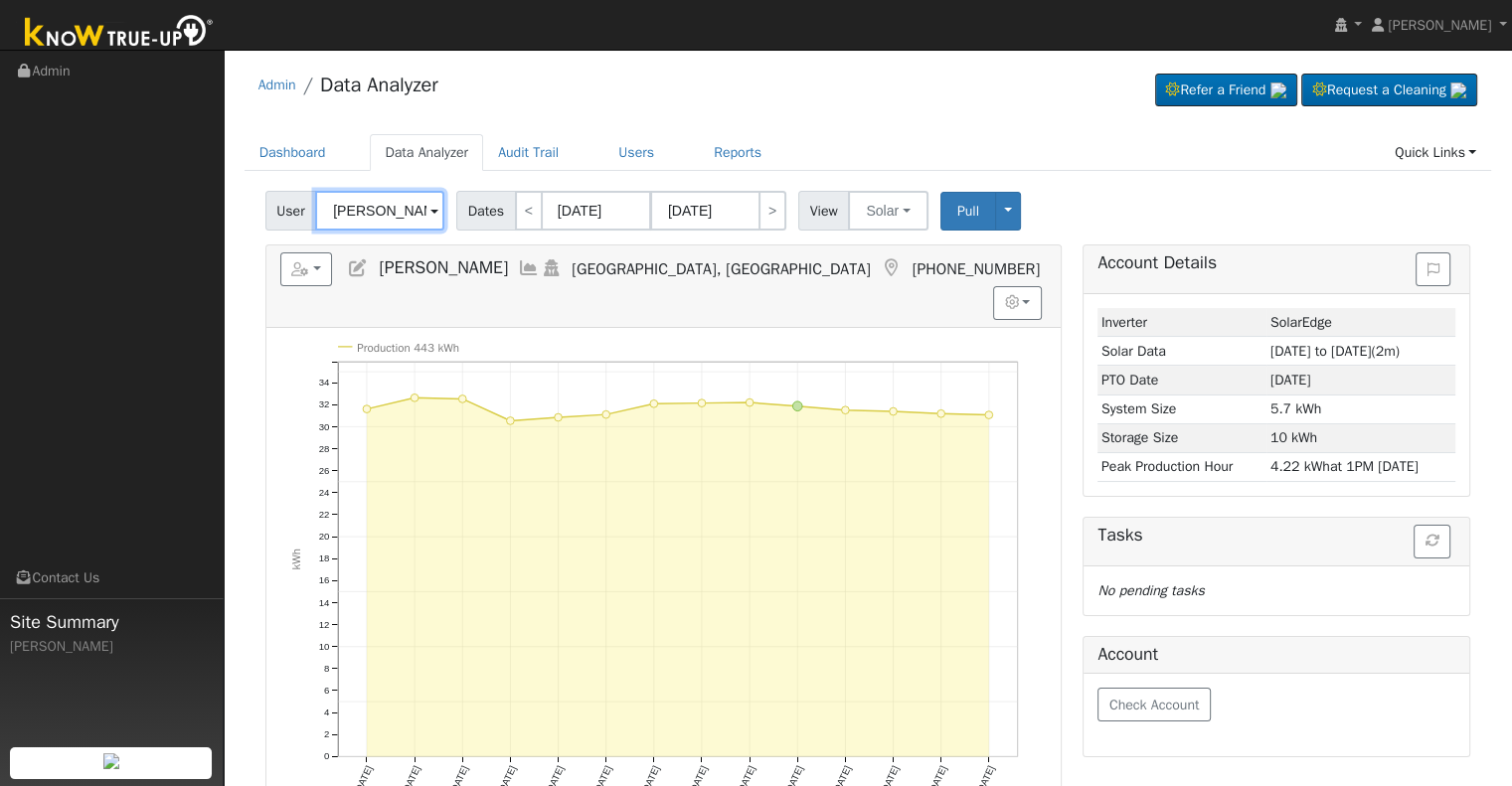 click on "[PERSON_NAME]" at bounding box center (380, 211) 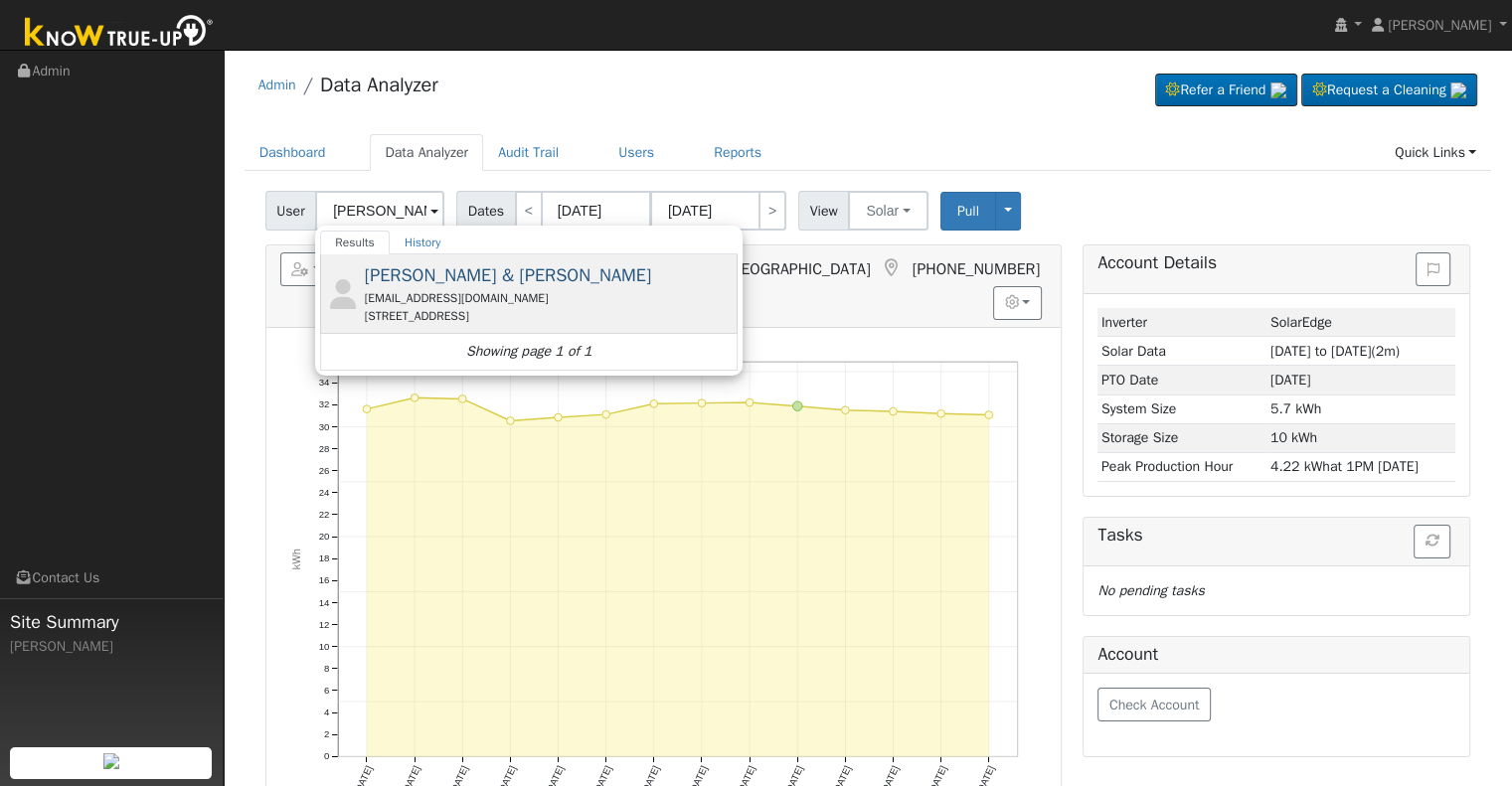 click on "[PERSON_NAME] & [PERSON_NAME]" at bounding box center [508, 275] 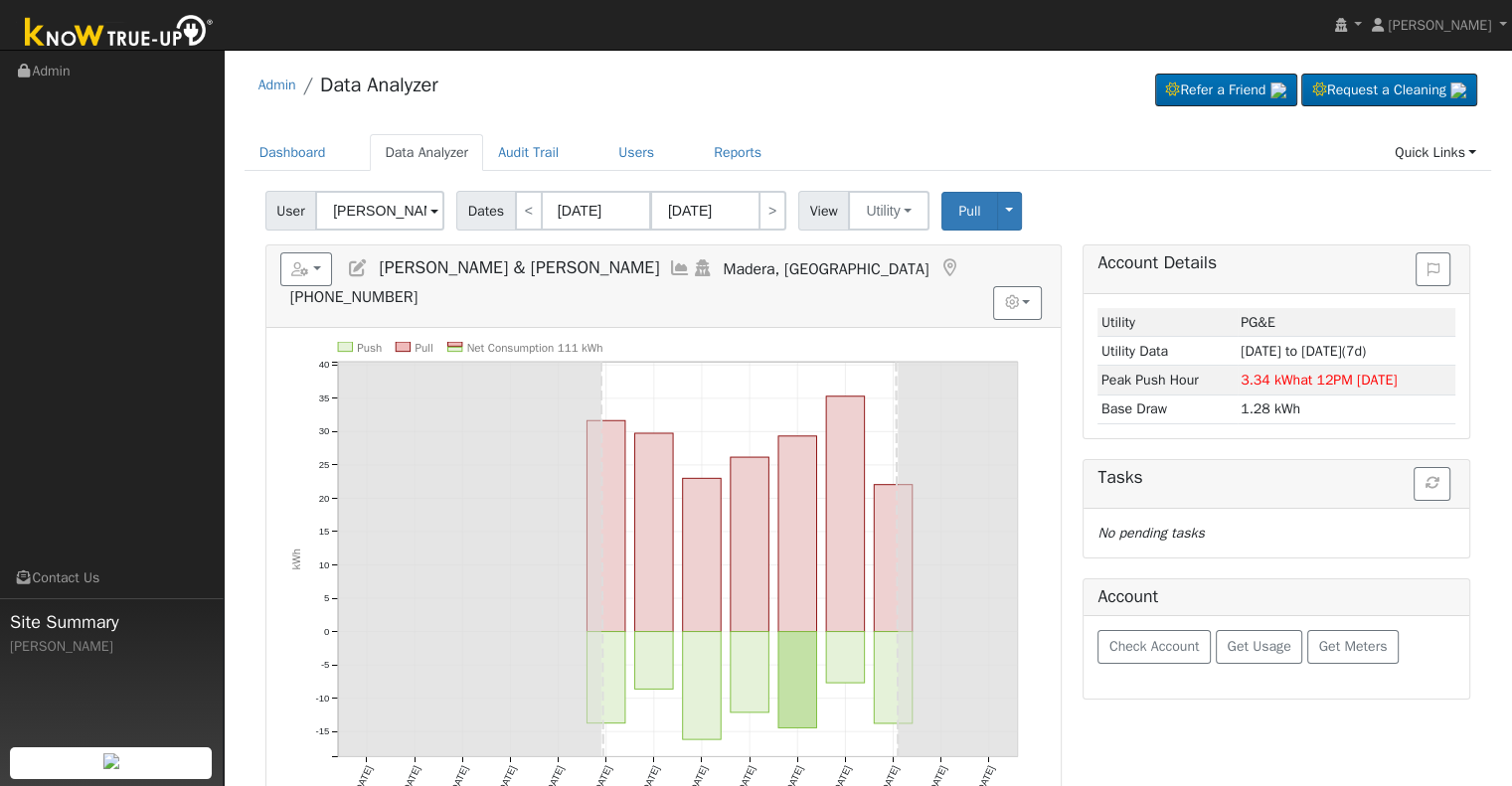 click at bounding box center (680, 268) 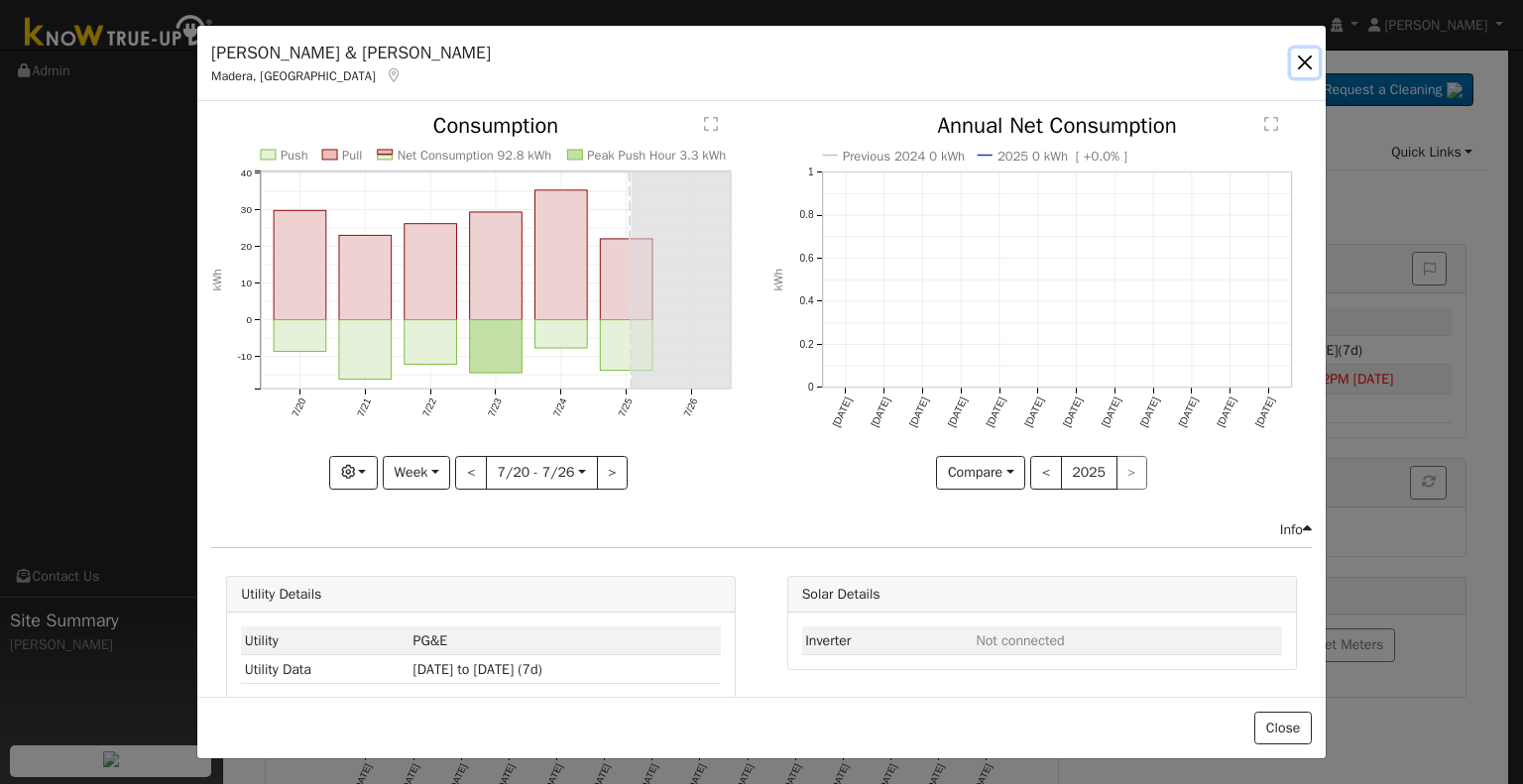 click at bounding box center (1305, 62) 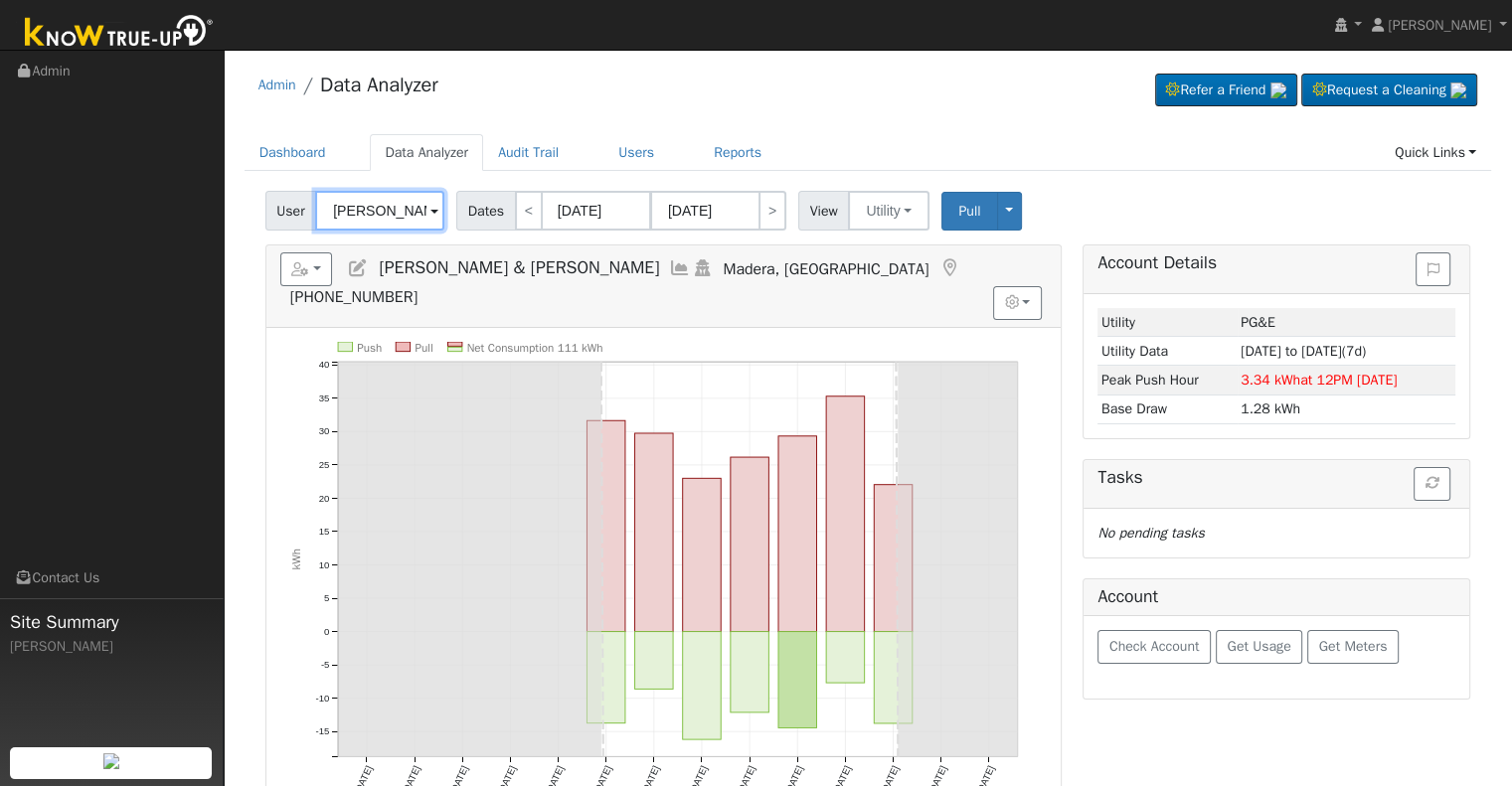 click on "[PERSON_NAME] & [PERSON_NAME]" at bounding box center (380, 211) 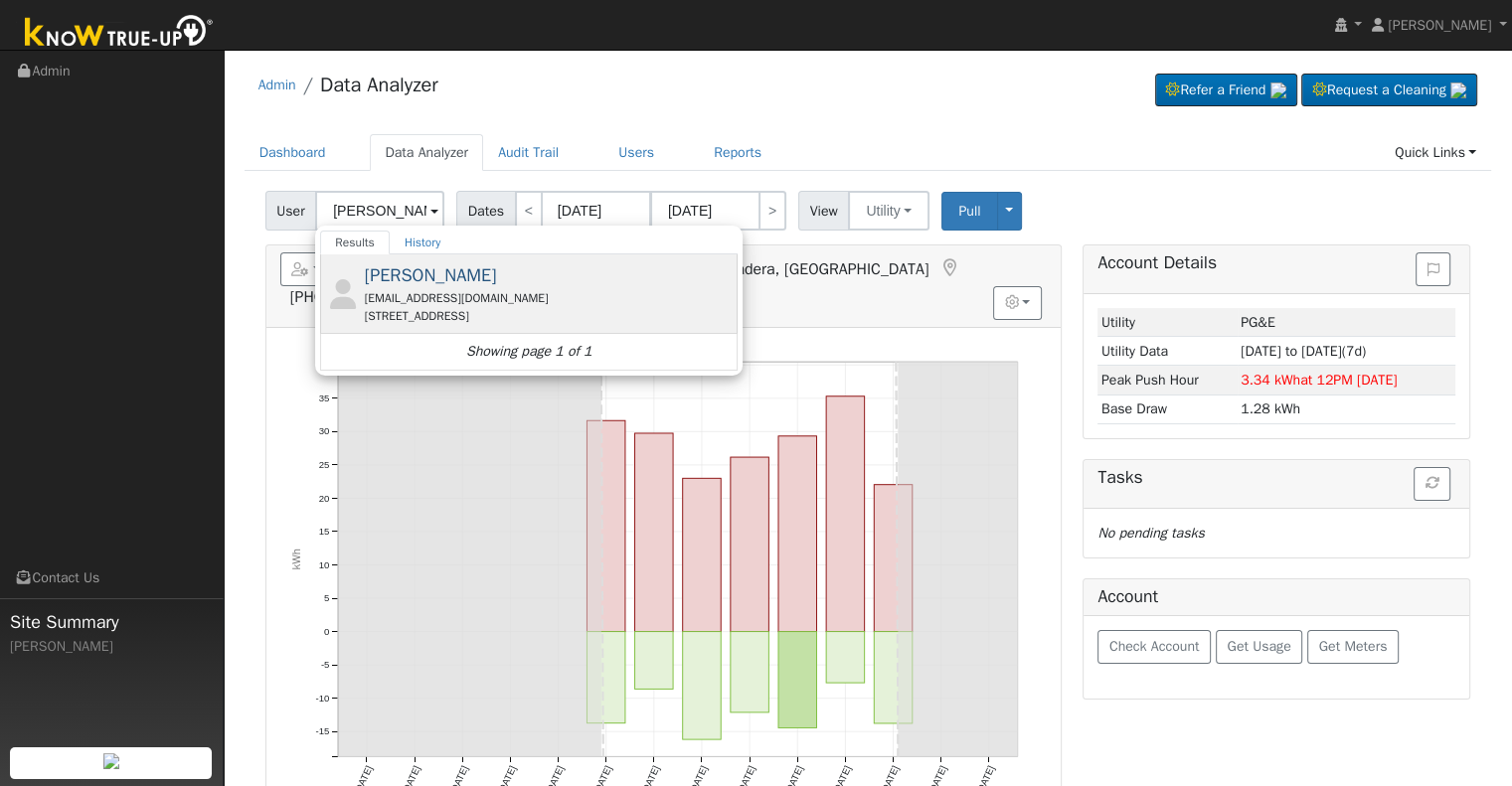 click on "[PERSON_NAME] [EMAIL_ADDRESS][DOMAIN_NAME] [STREET_ADDRESS]" at bounding box center (549, 293) 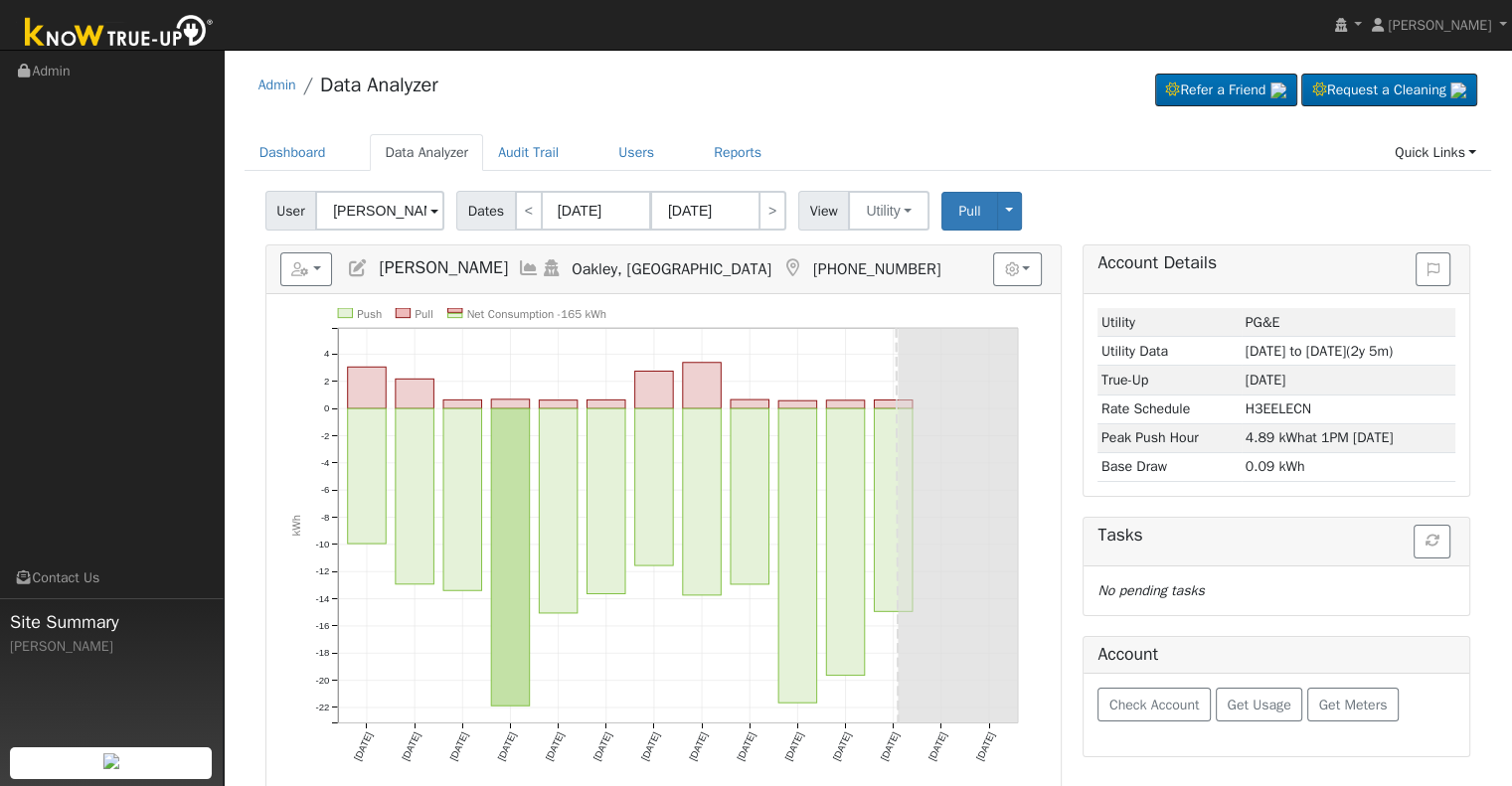 click at bounding box center (529, 268) 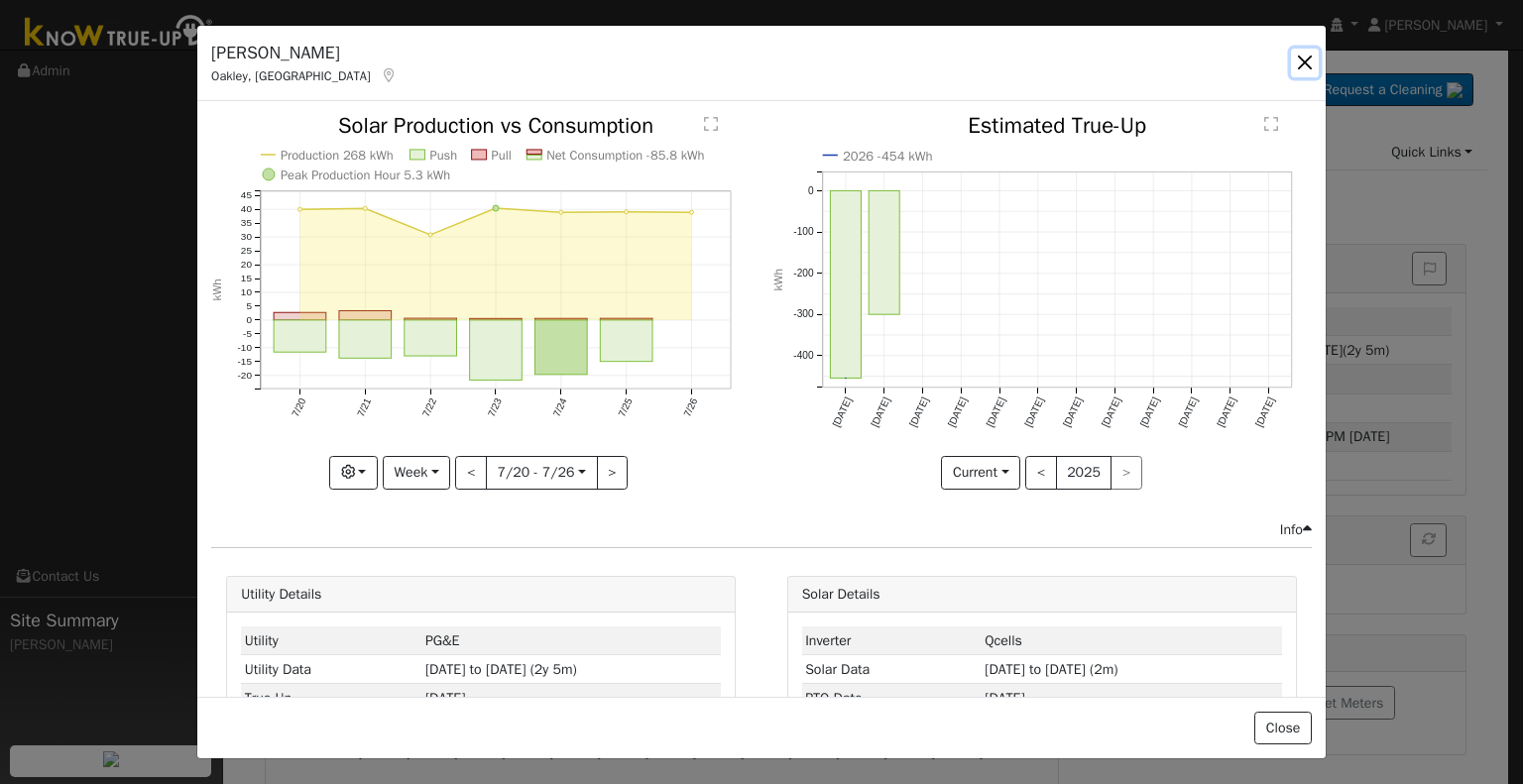 click at bounding box center [1305, 62] 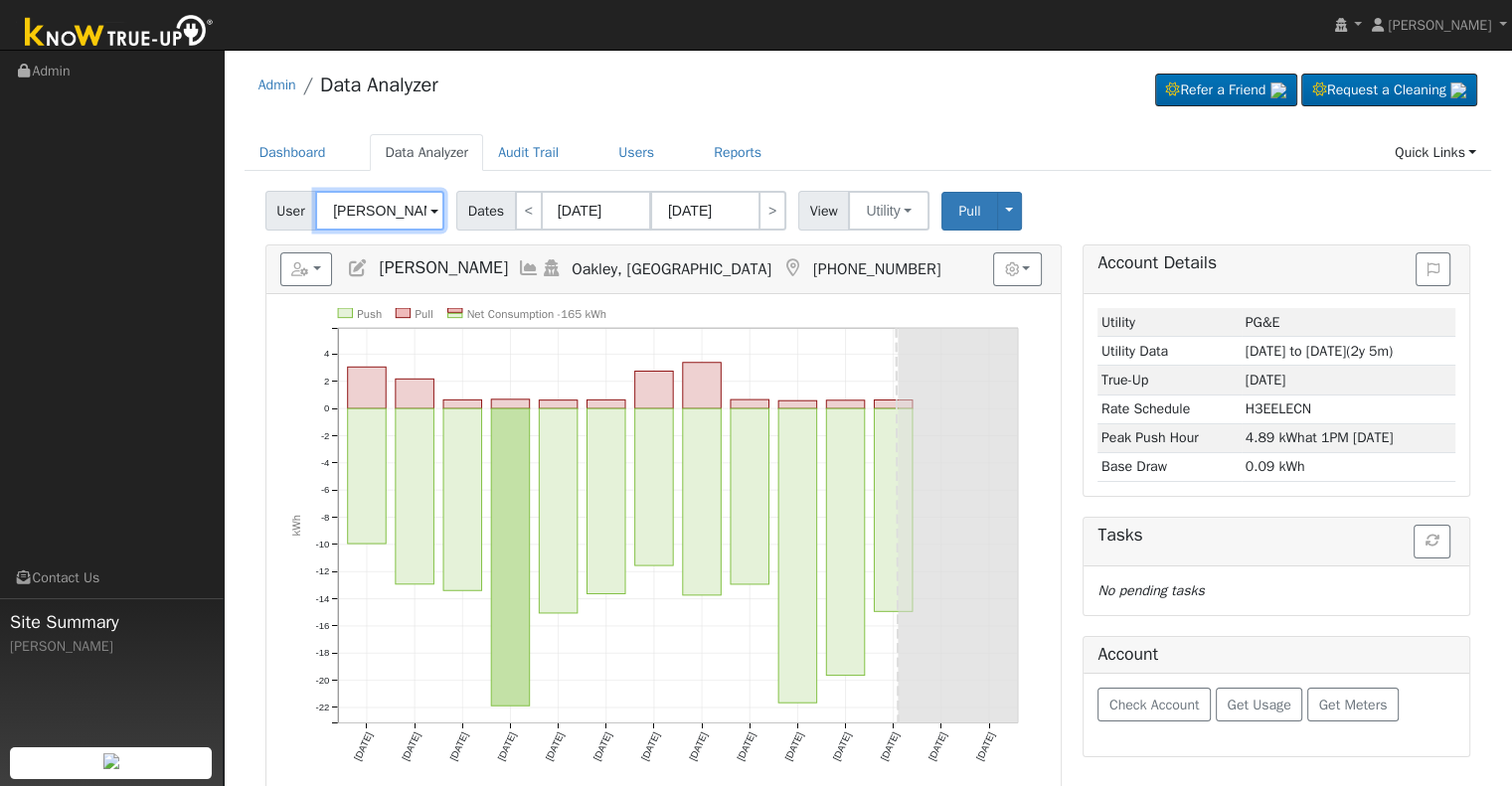 click on "[PERSON_NAME]" at bounding box center [380, 211] 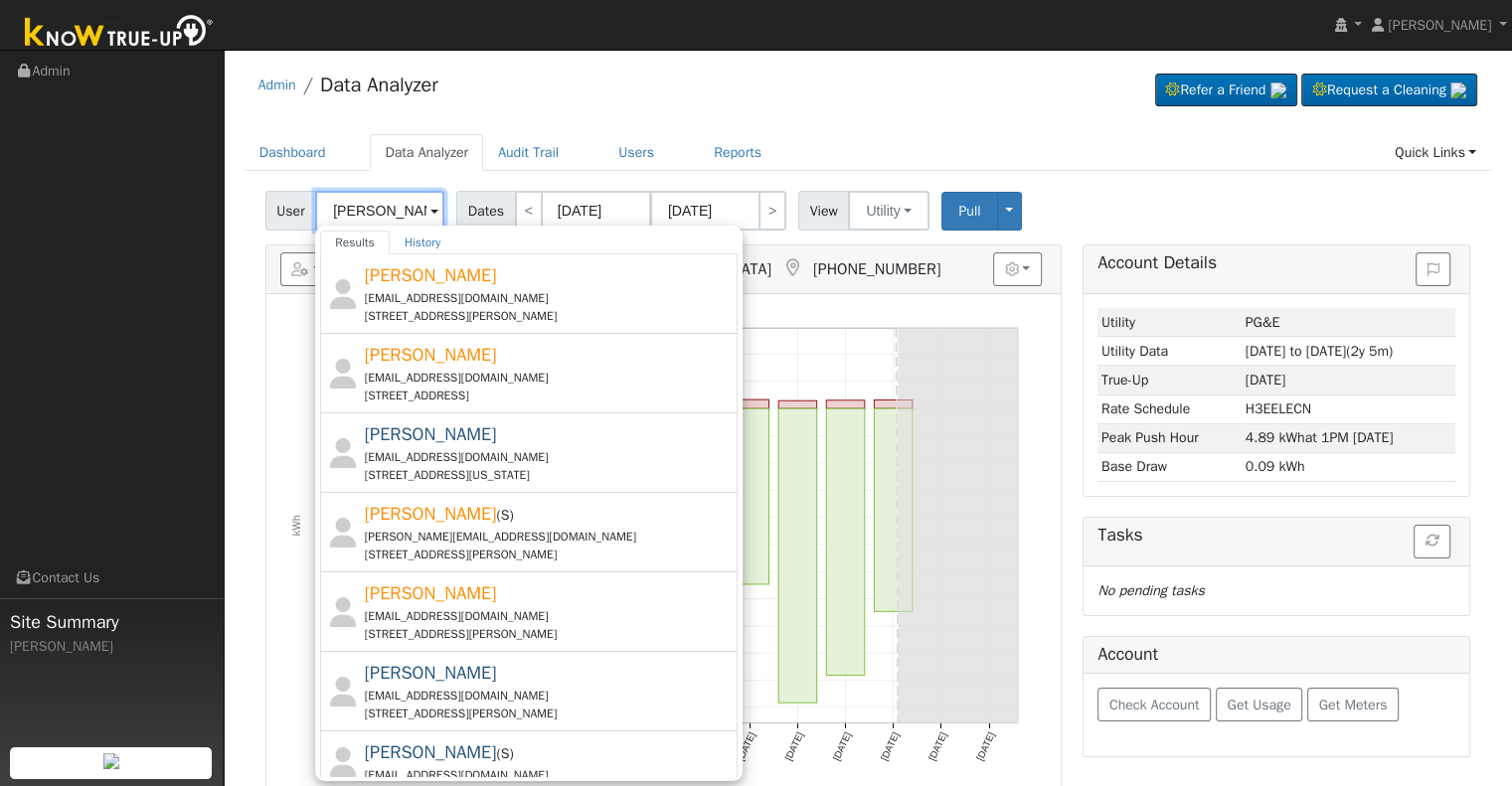 click on "[PERSON_NAME]" at bounding box center [380, 211] 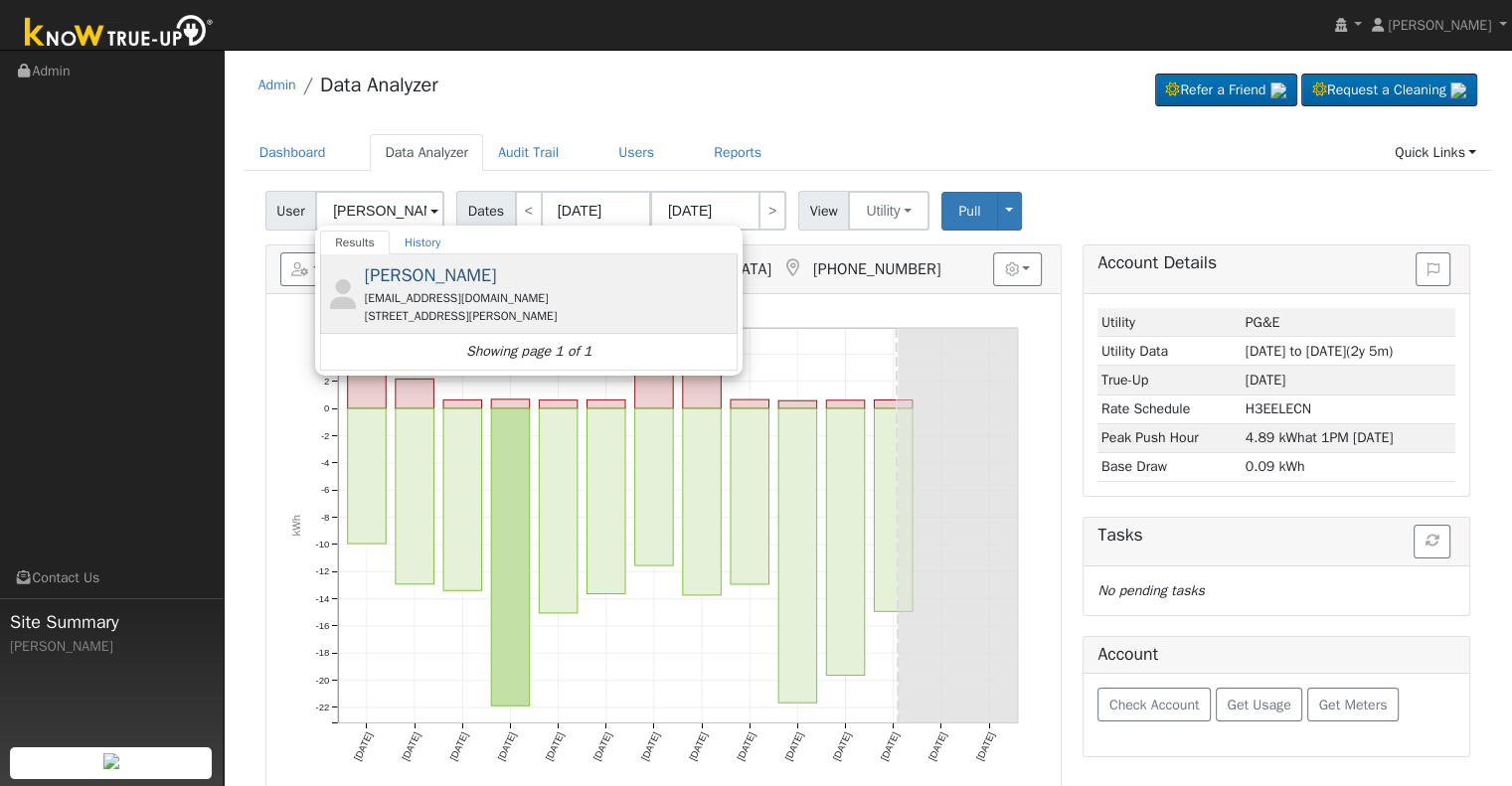 click on "[EMAIL_ADDRESS][DOMAIN_NAME]" at bounding box center (549, 298) 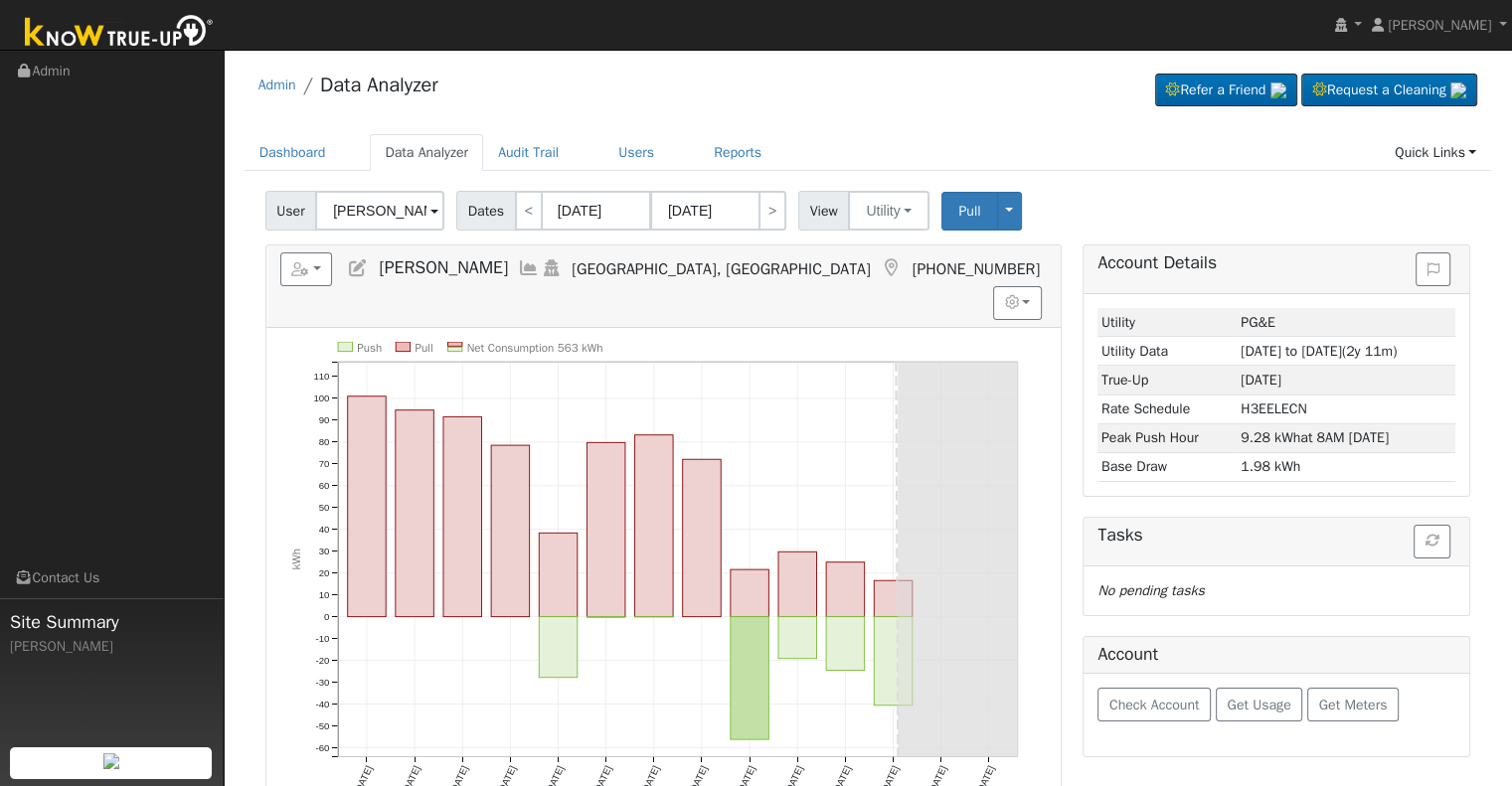 click at bounding box center [529, 268] 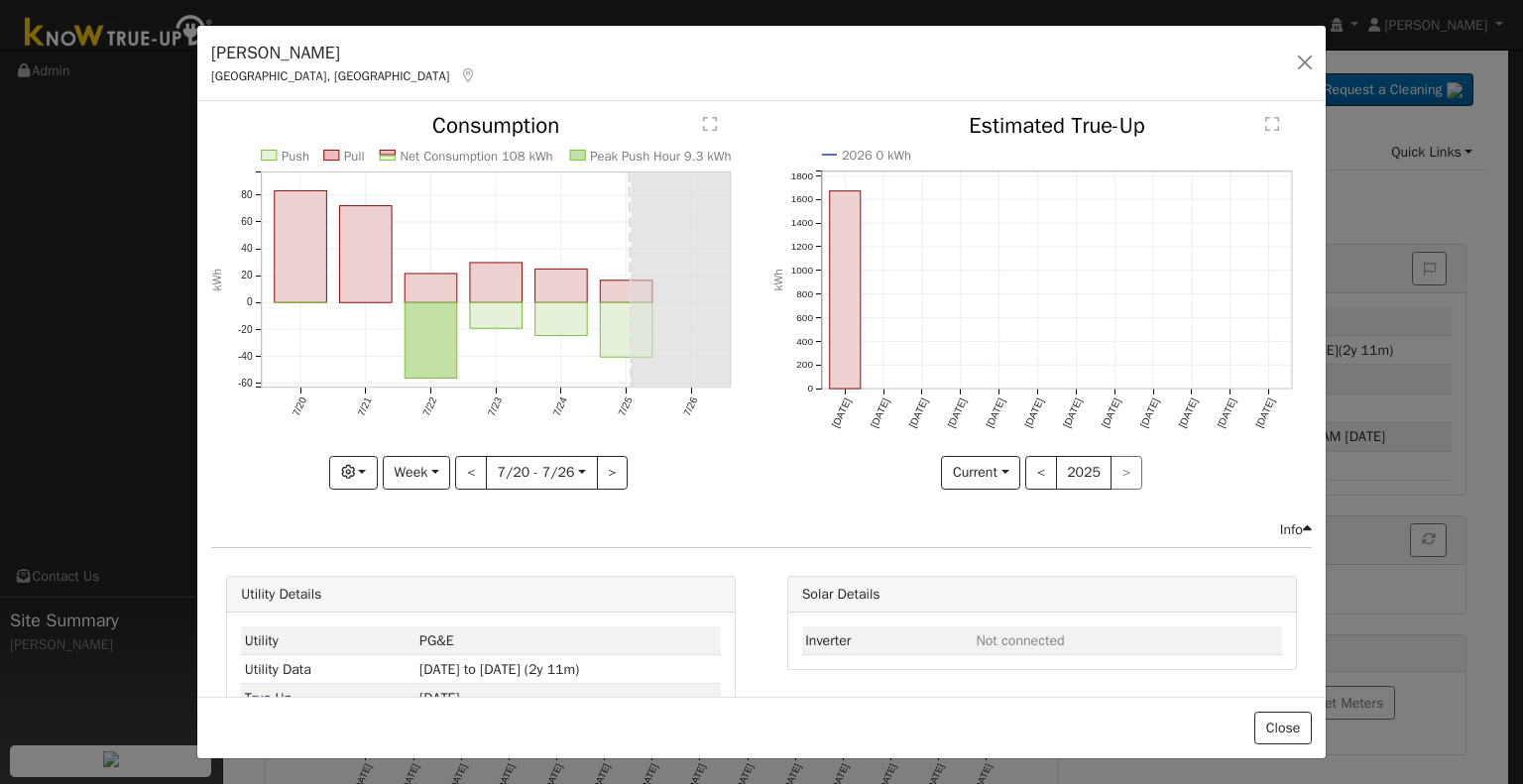 click at bounding box center [468, 75] 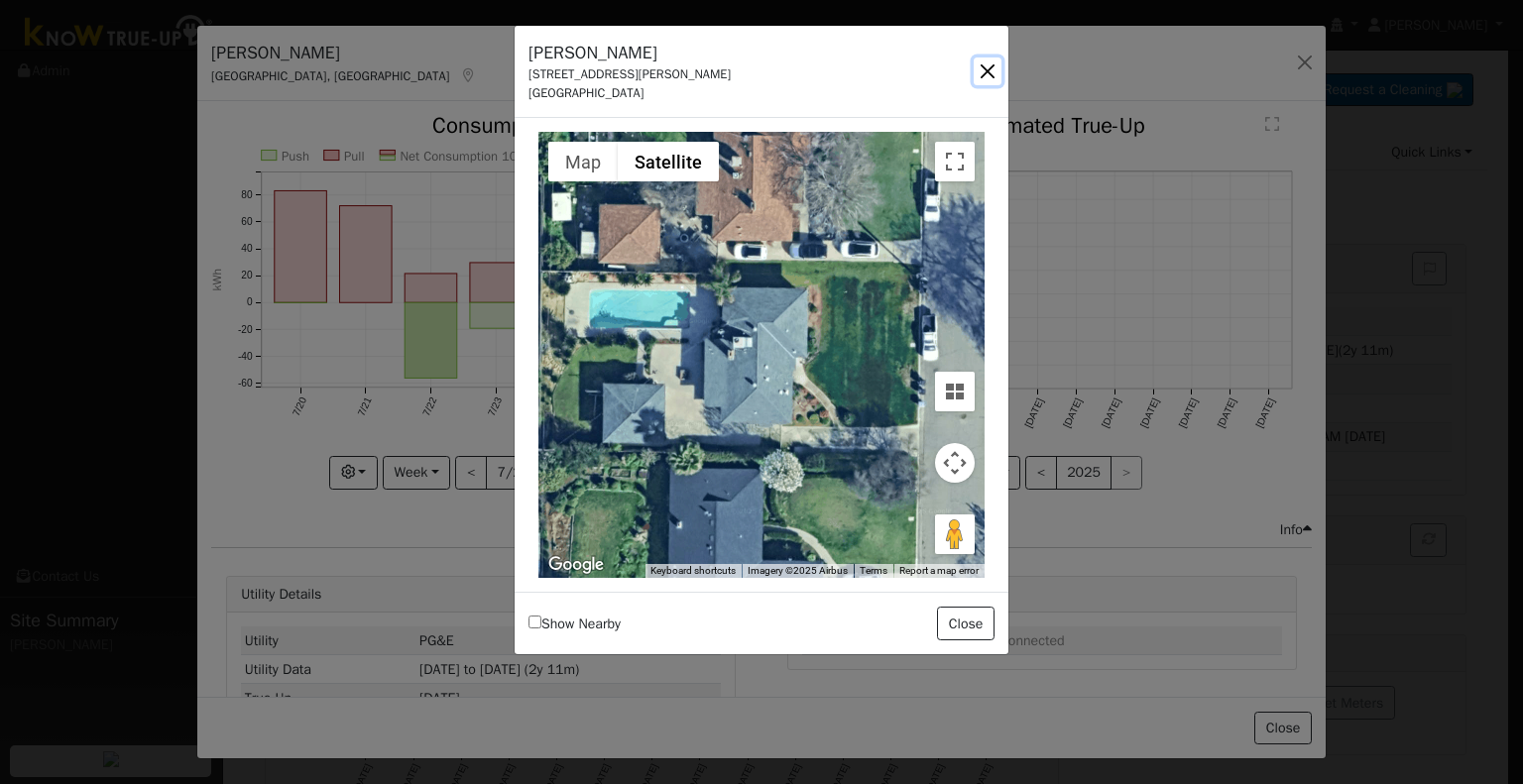 click at bounding box center [988, 71] 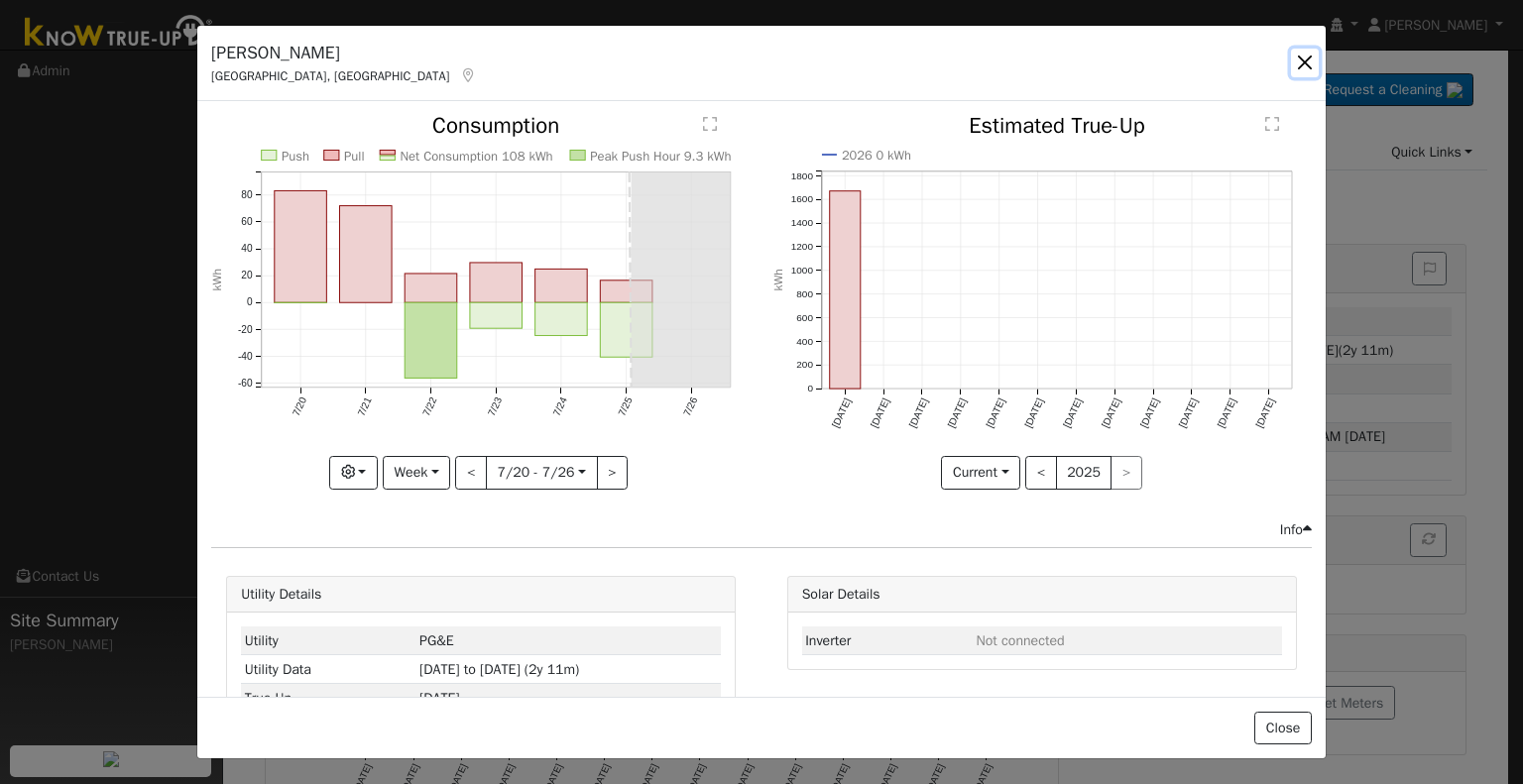 click at bounding box center [1305, 62] 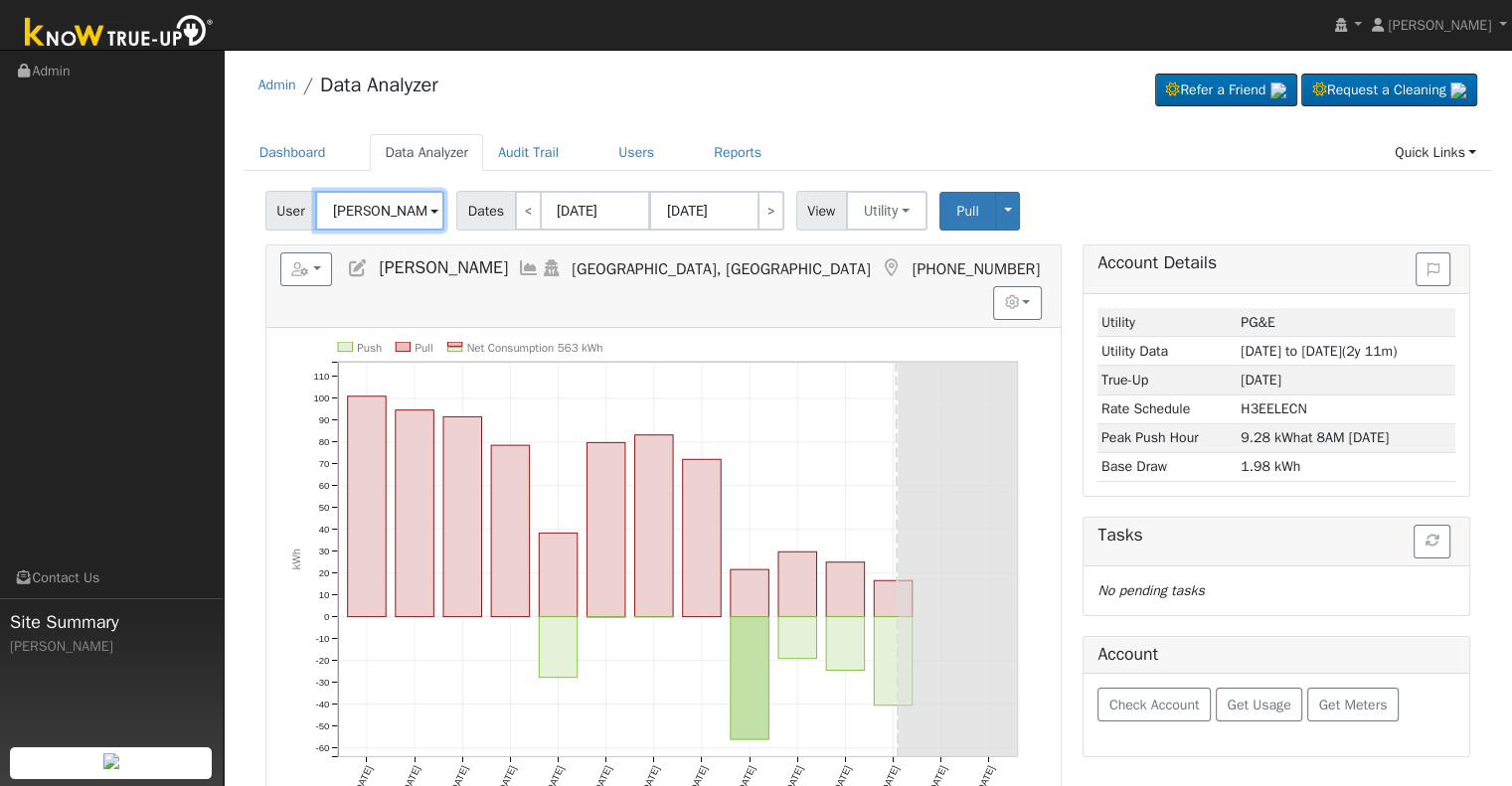 click on "[PERSON_NAME]" at bounding box center (380, 211) 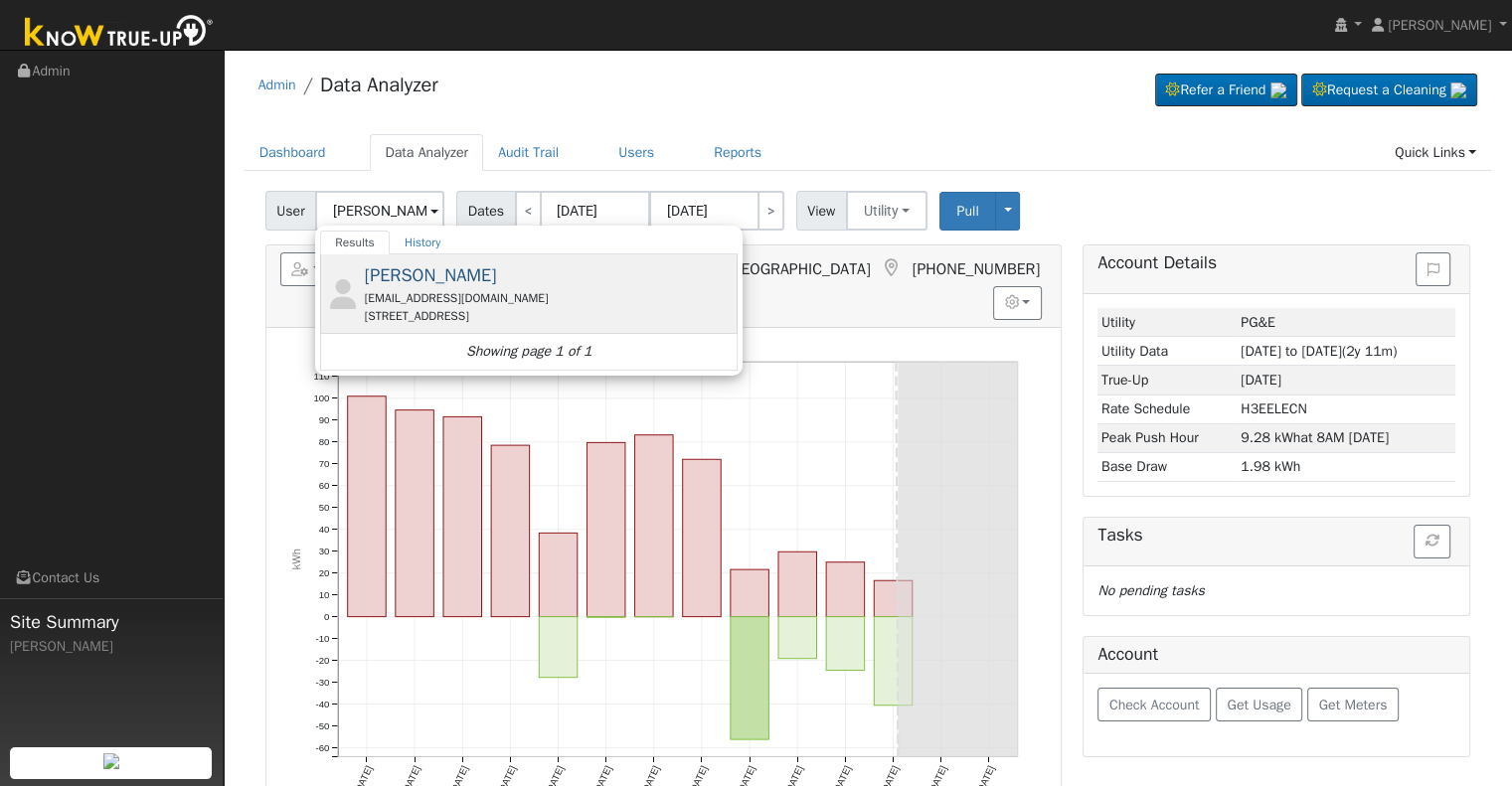 click on "[PERSON_NAME]" at bounding box center [430, 275] 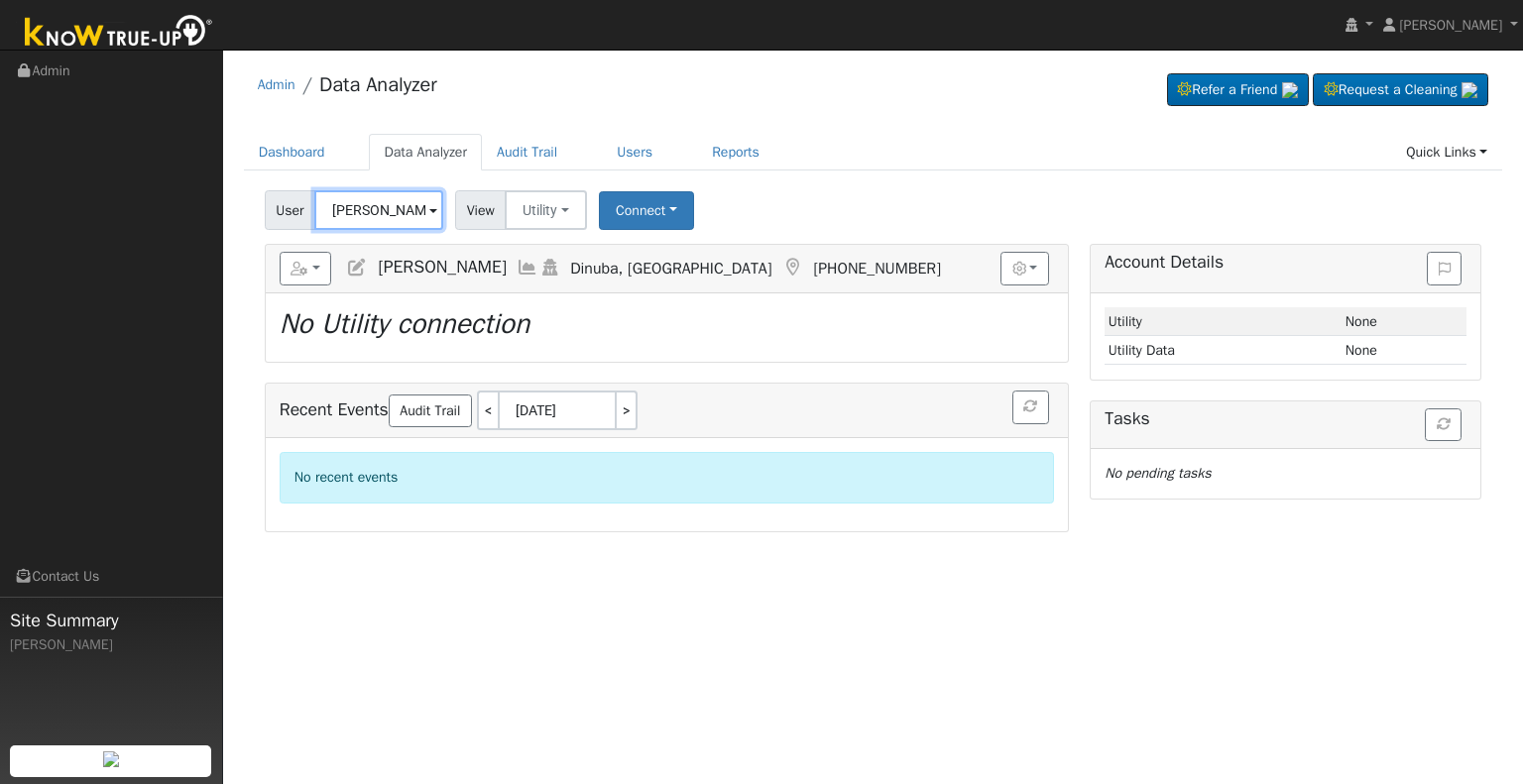 click on "[PERSON_NAME]" at bounding box center (379, 210) 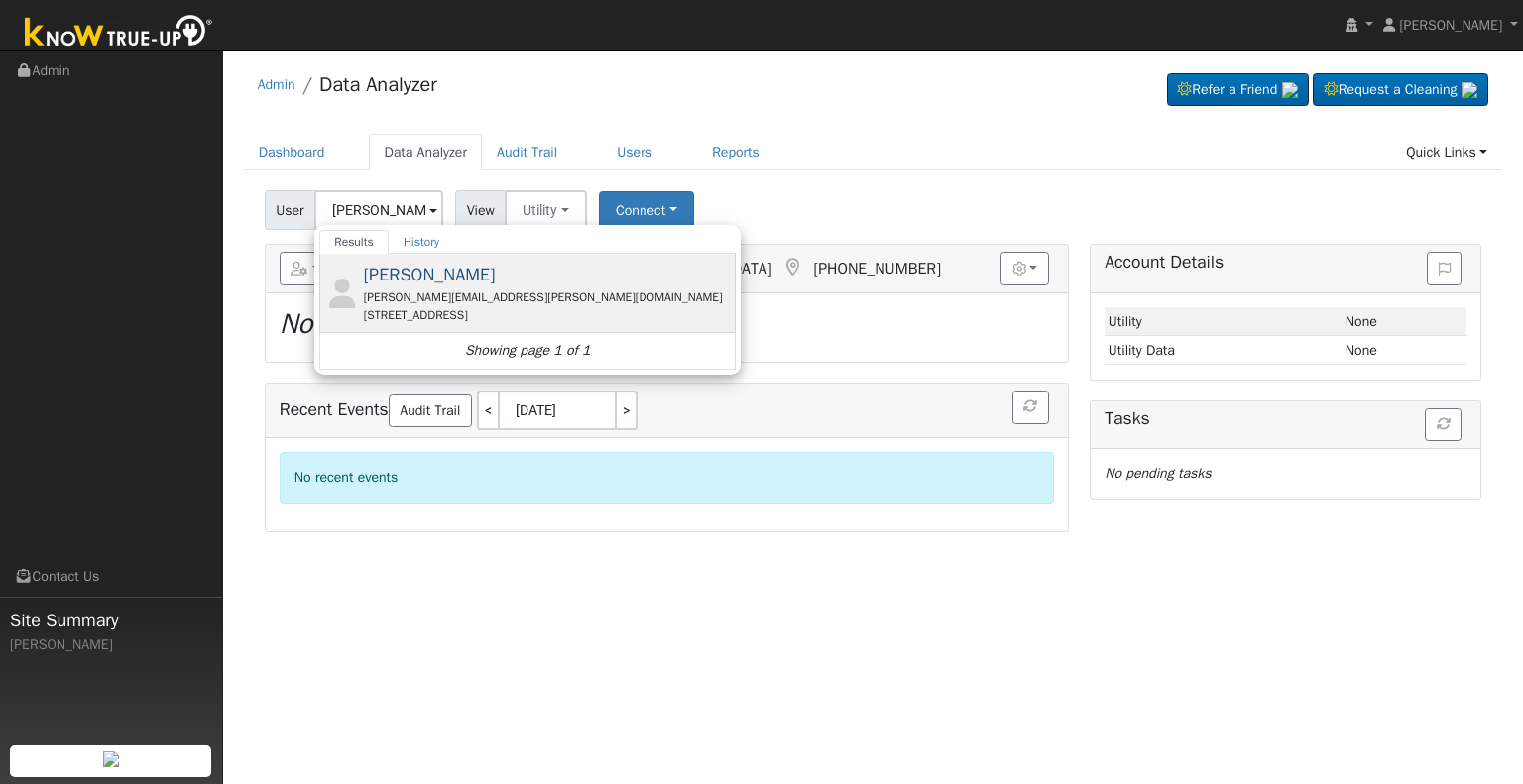 click on "[PERSON_NAME][EMAIL_ADDRESS][PERSON_NAME][DOMAIN_NAME]" at bounding box center (547, 297) 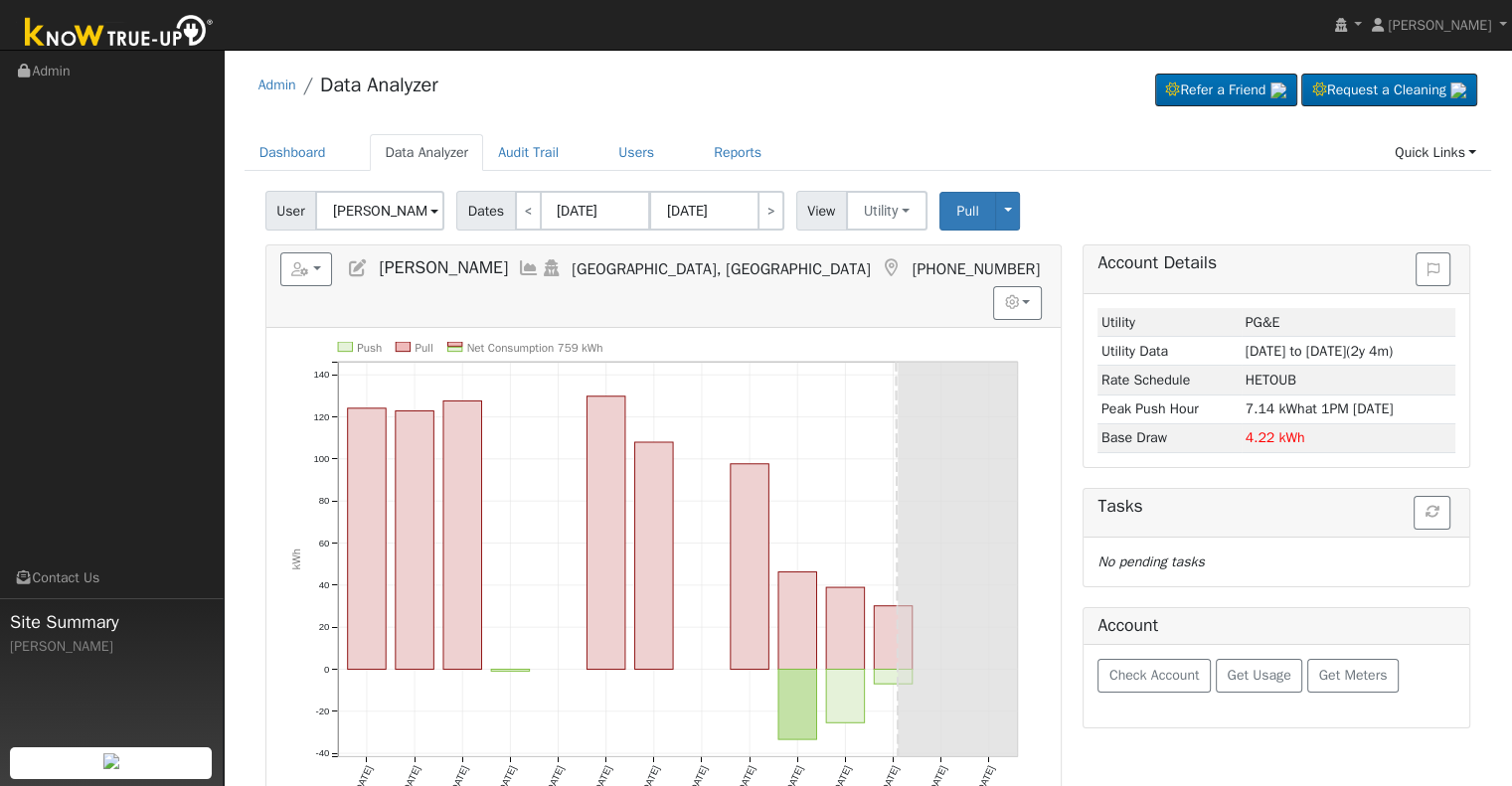 click at bounding box center (529, 268) 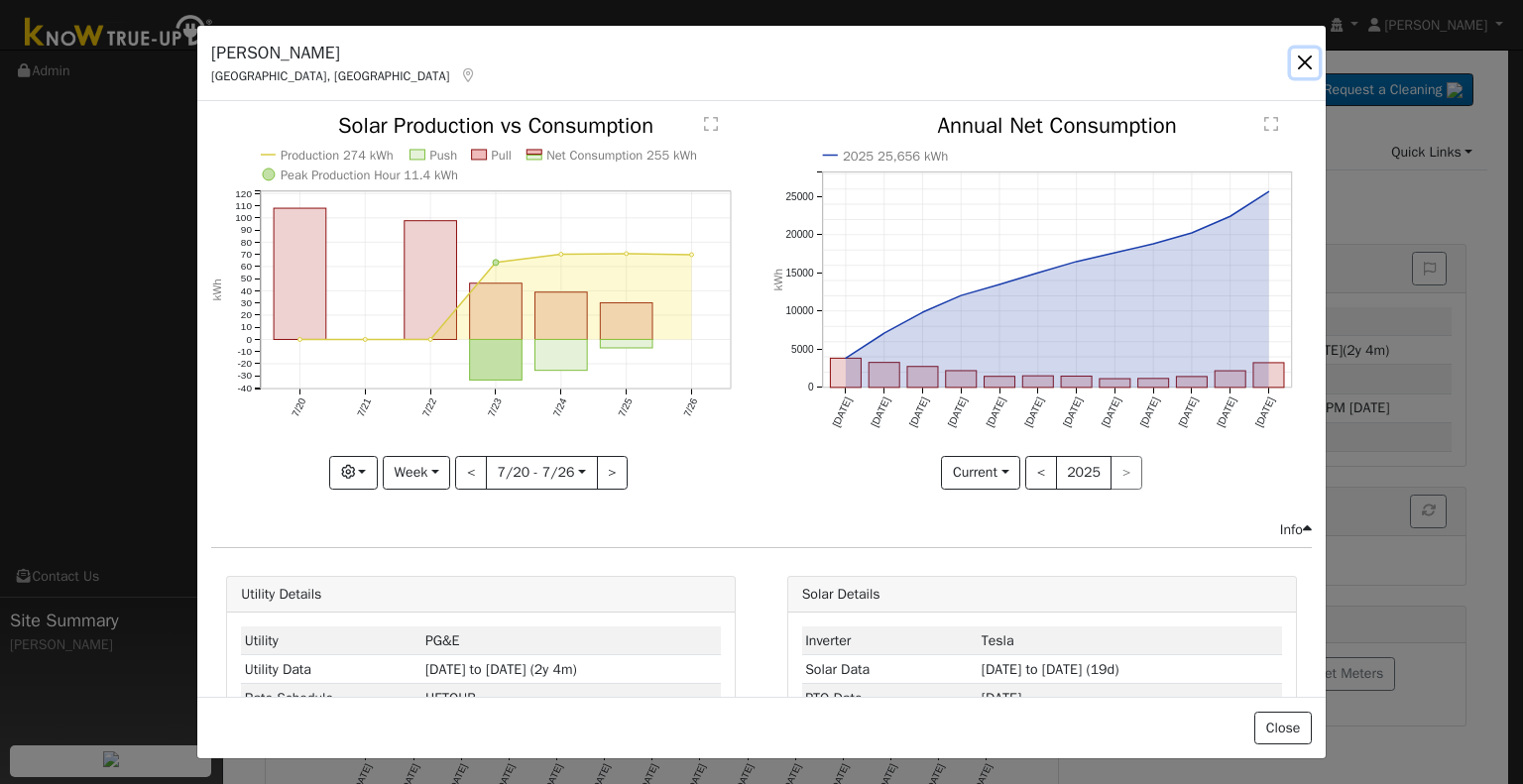 click at bounding box center (1305, 62) 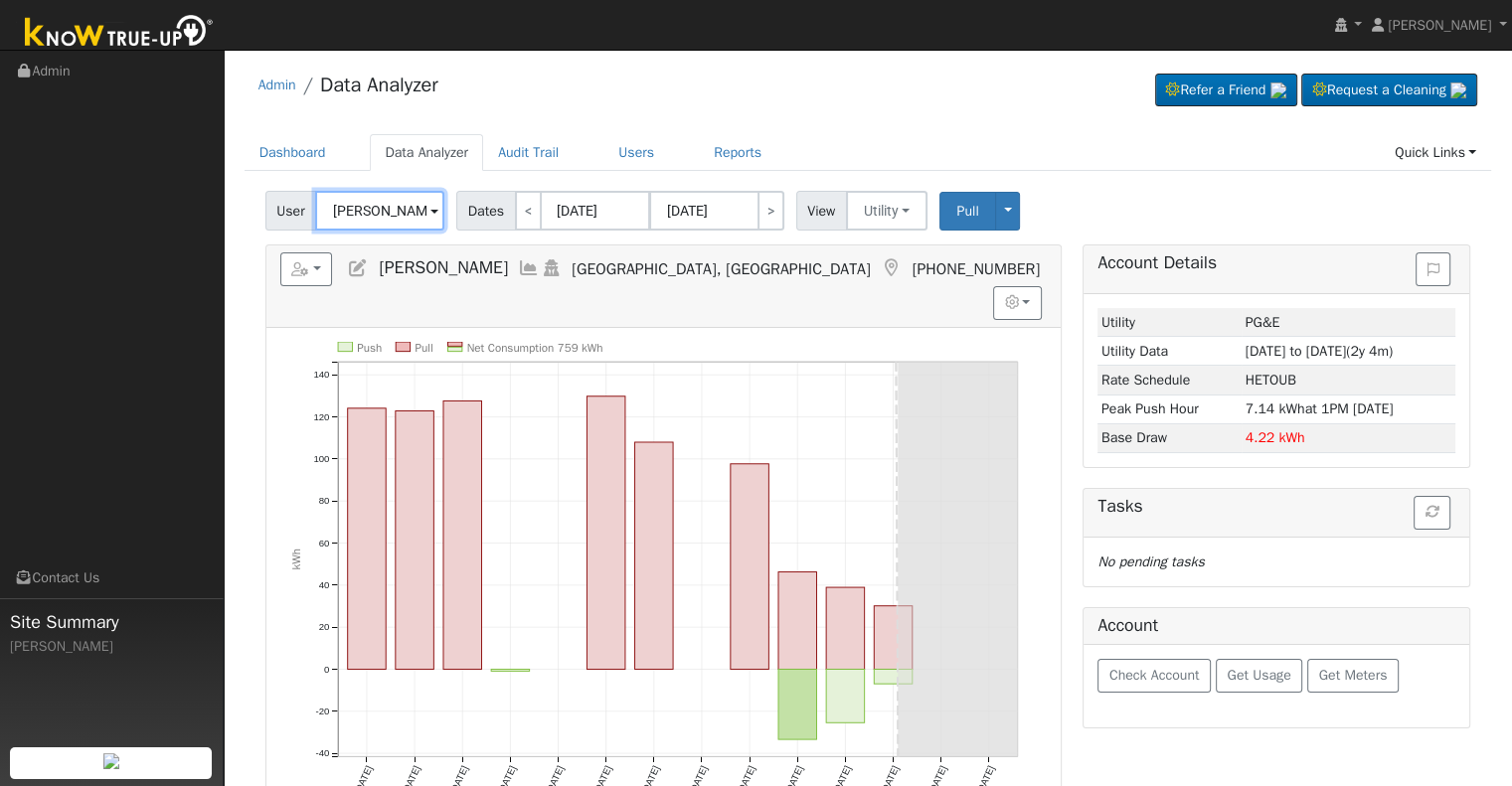 click on "[PERSON_NAME]" at bounding box center (380, 211) 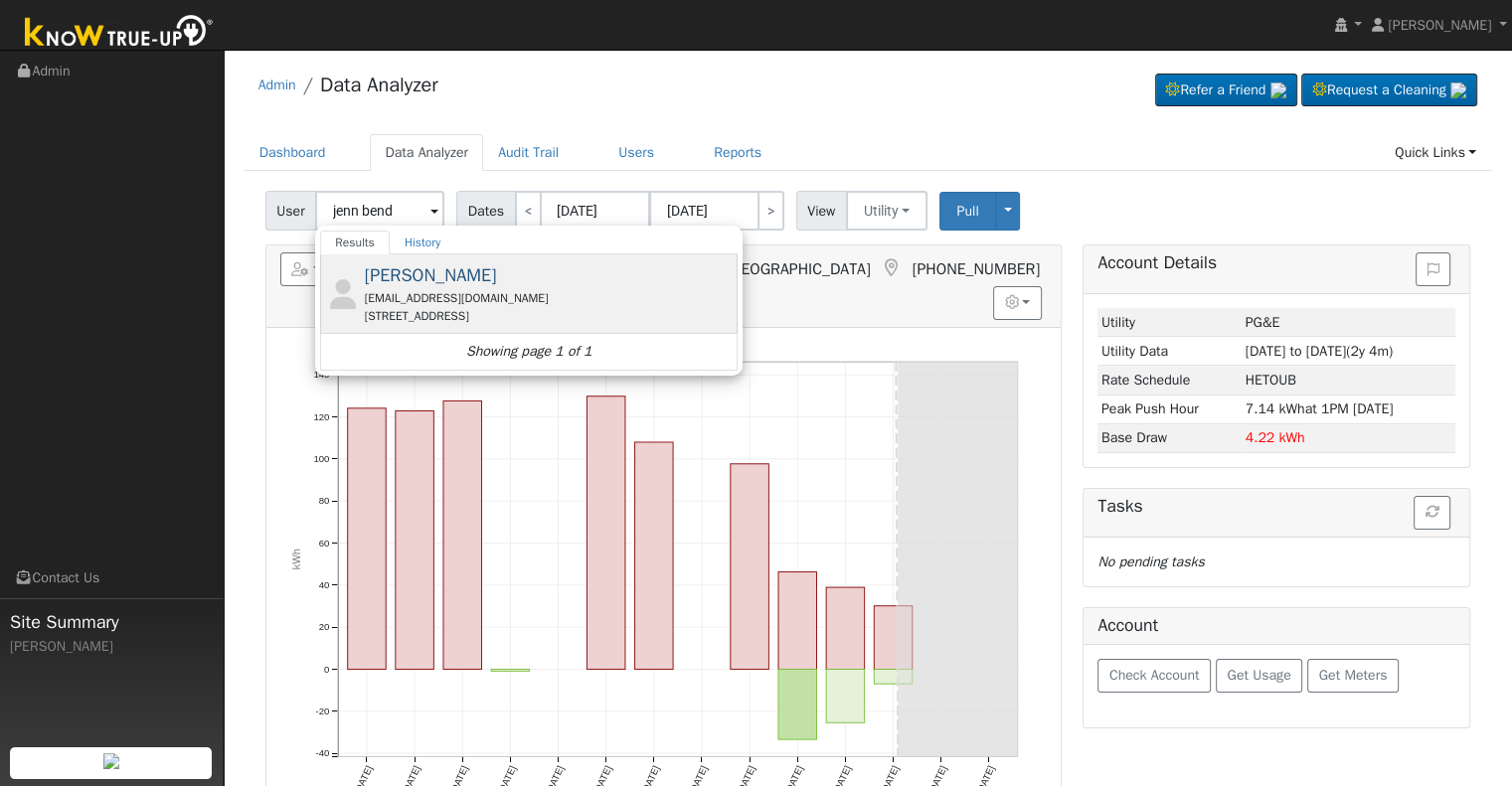click on "[STREET_ADDRESS]" at bounding box center [549, 316] 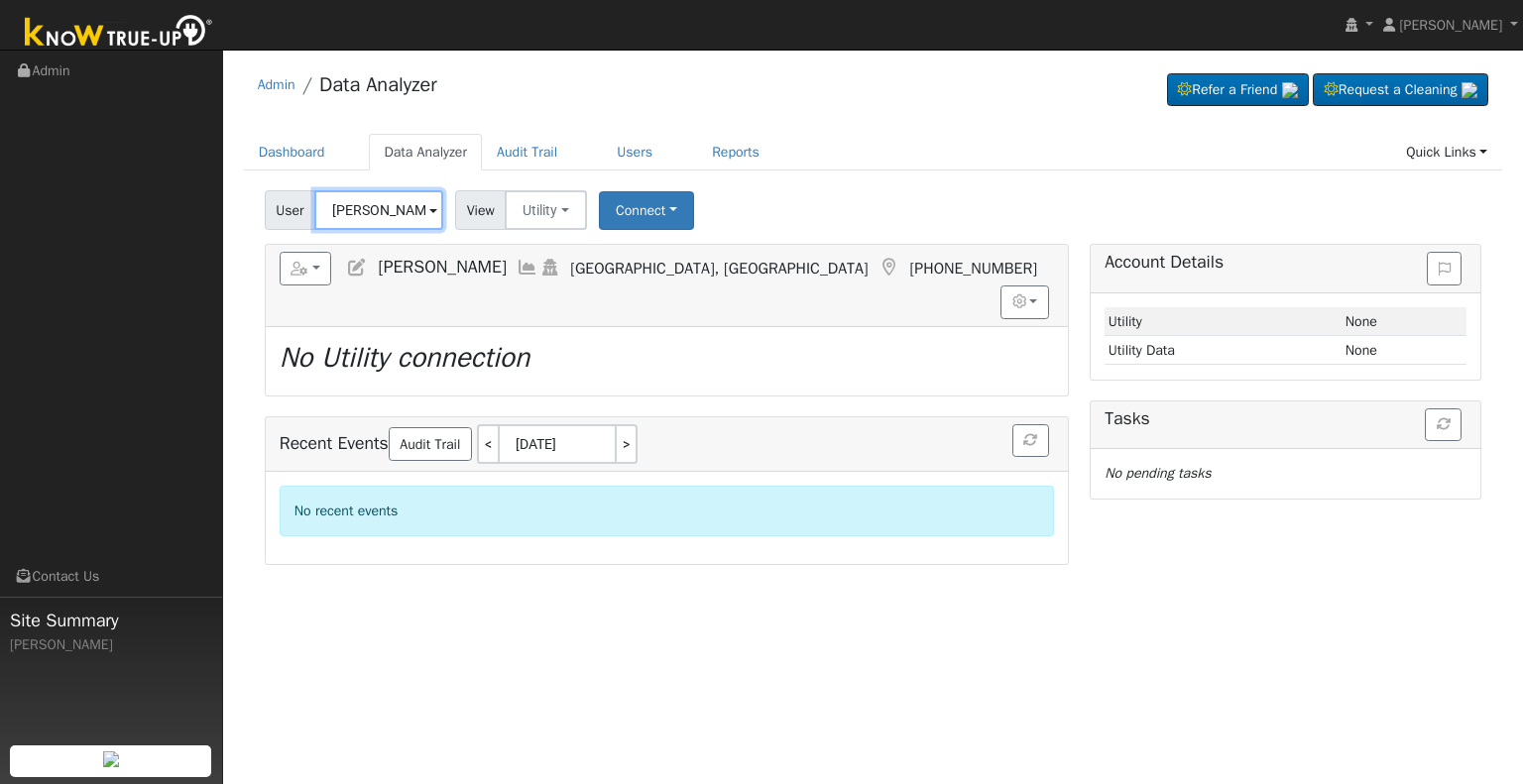 click on "[PERSON_NAME]" at bounding box center [379, 210] 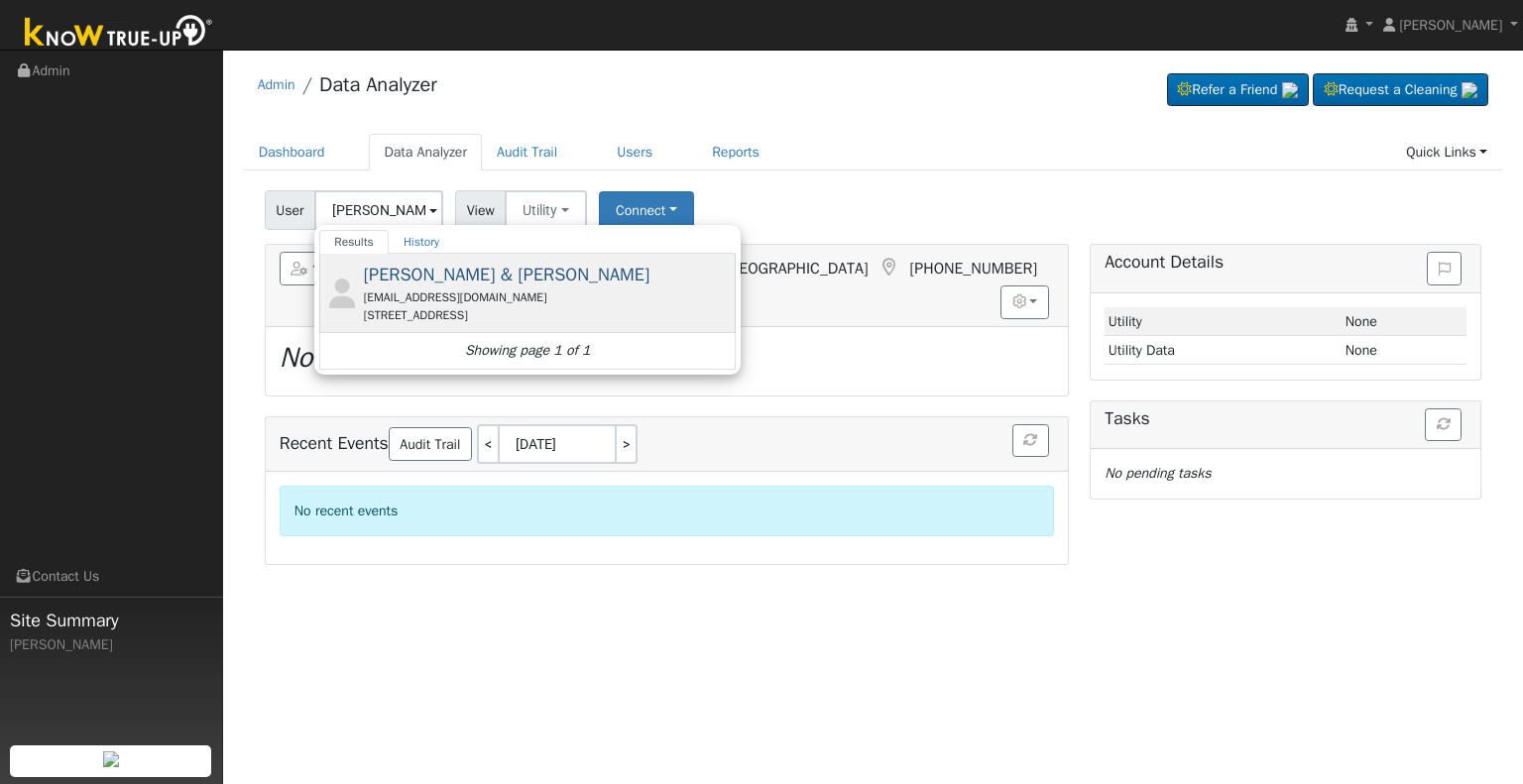 click on "[PERSON_NAME] & [PERSON_NAME]" at bounding box center [507, 275] 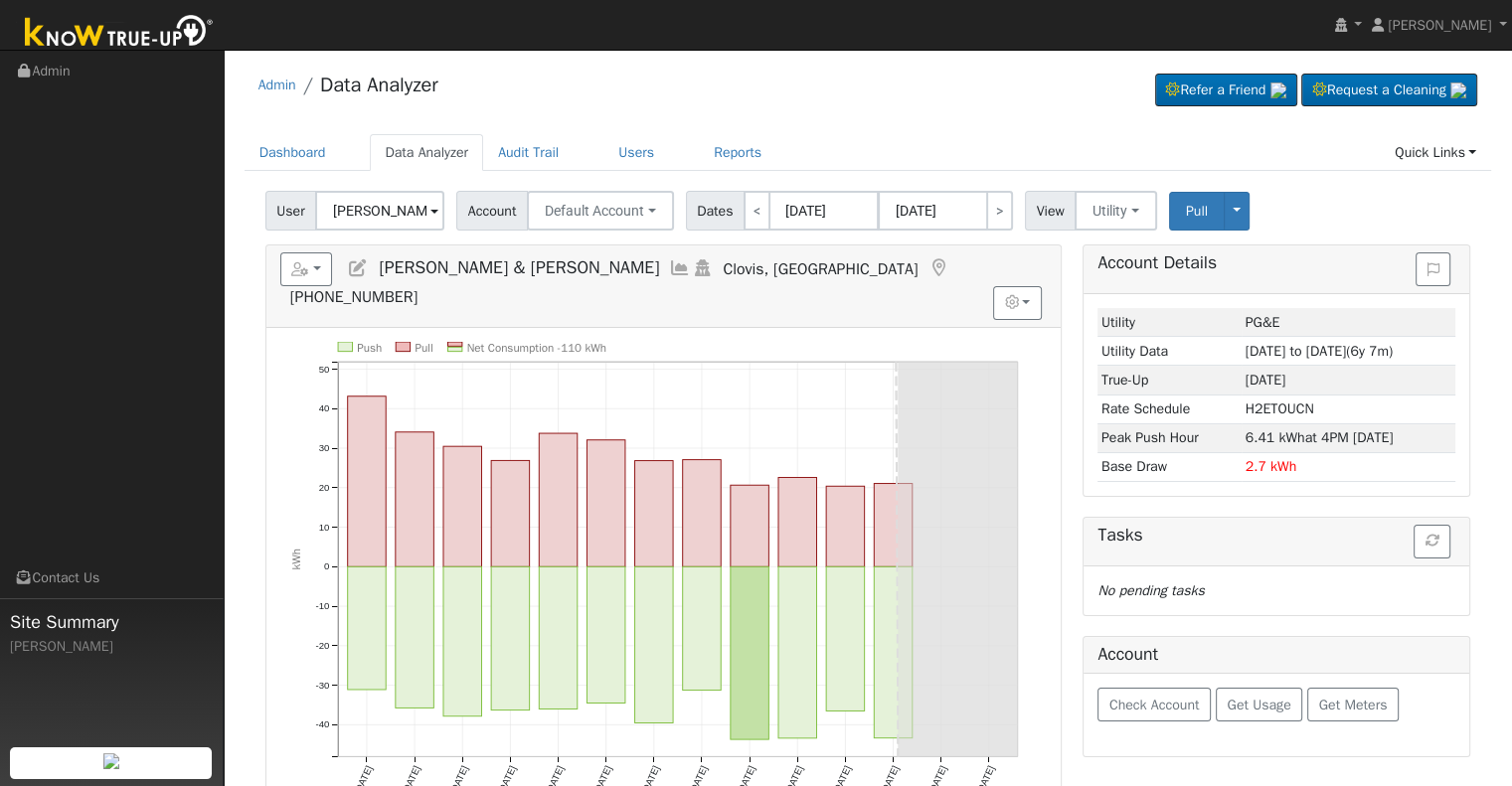 click at bounding box center (680, 268) 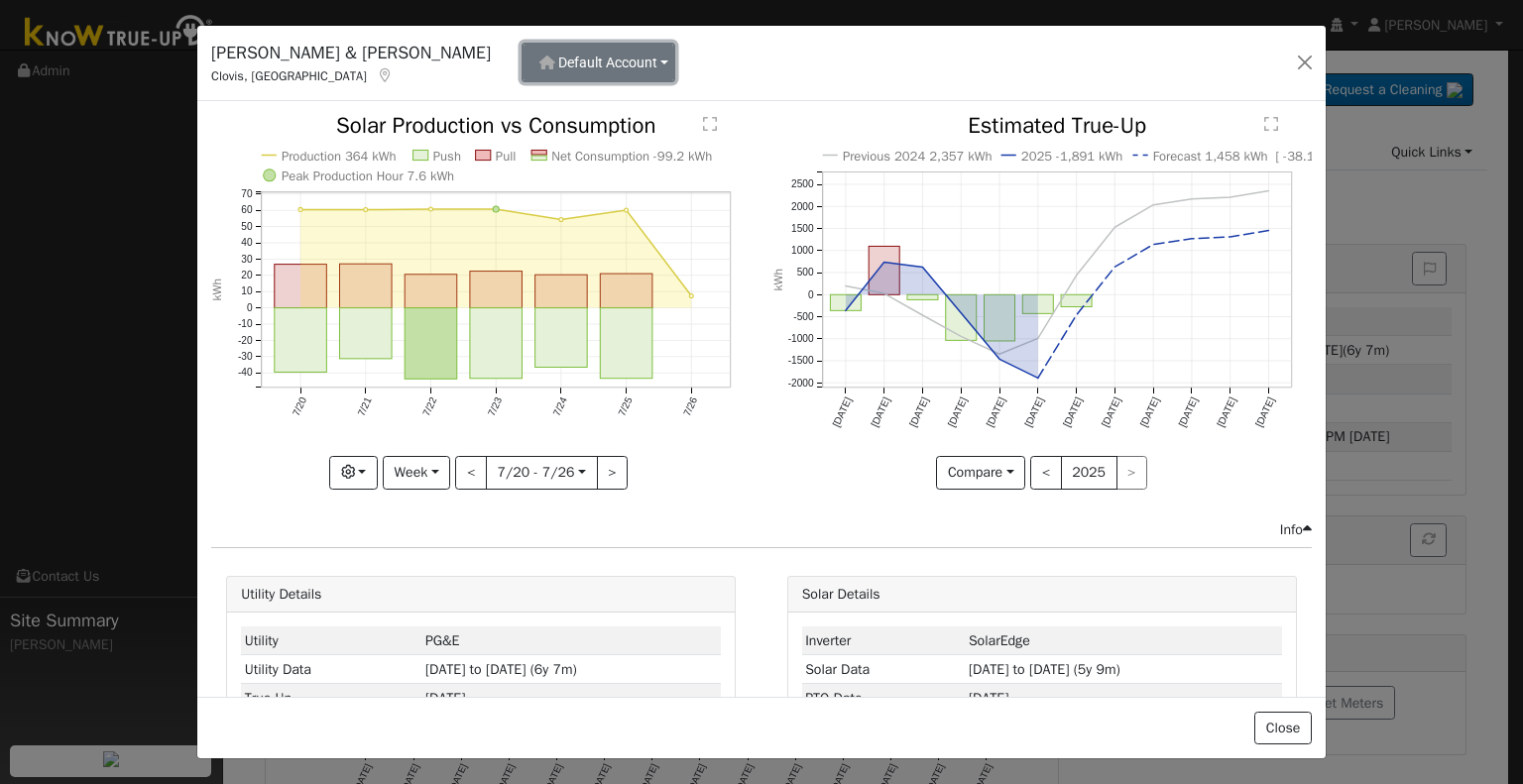 click on "Default Account" at bounding box center (608, 62) 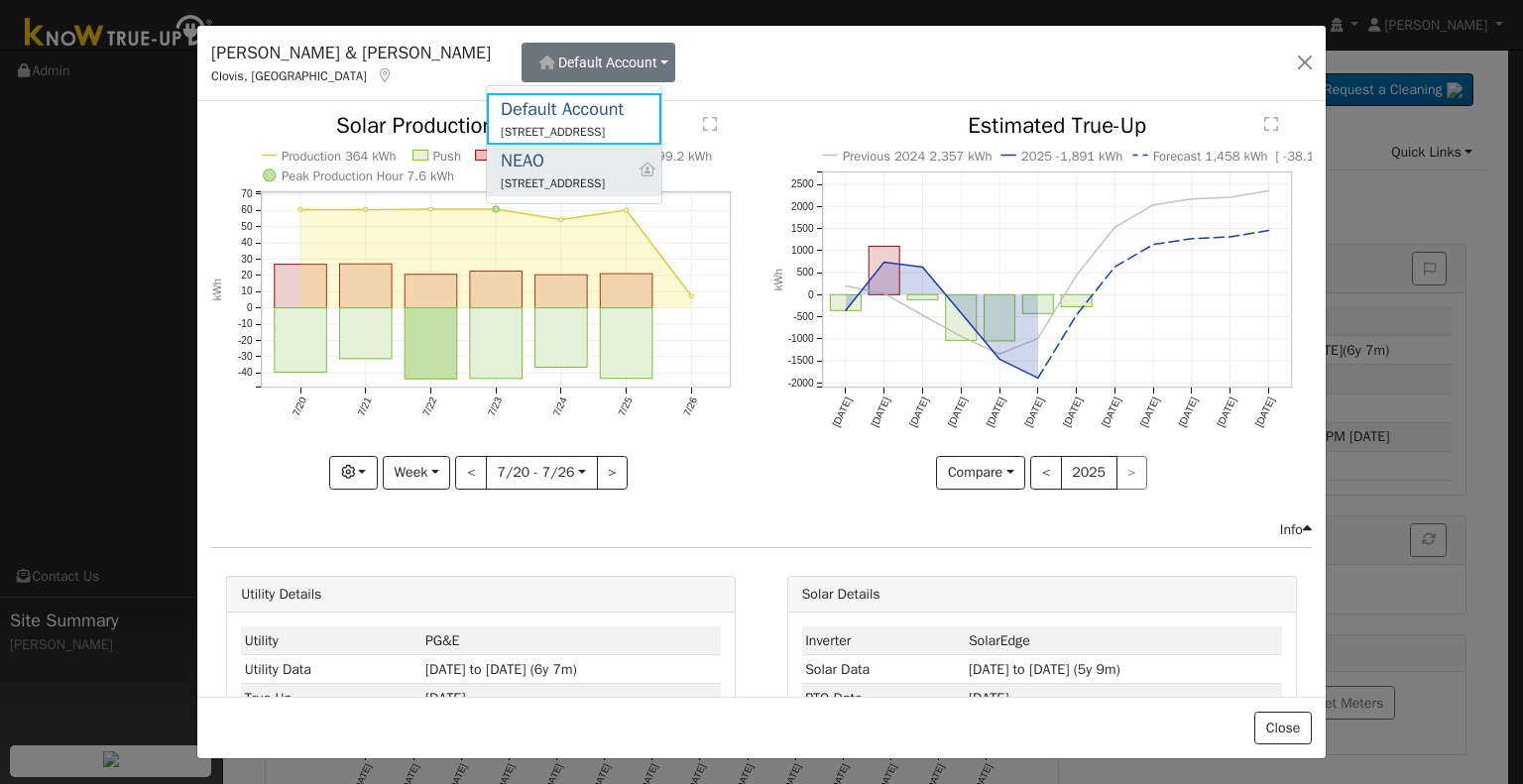 click on "NEAO" at bounding box center (552, 161) 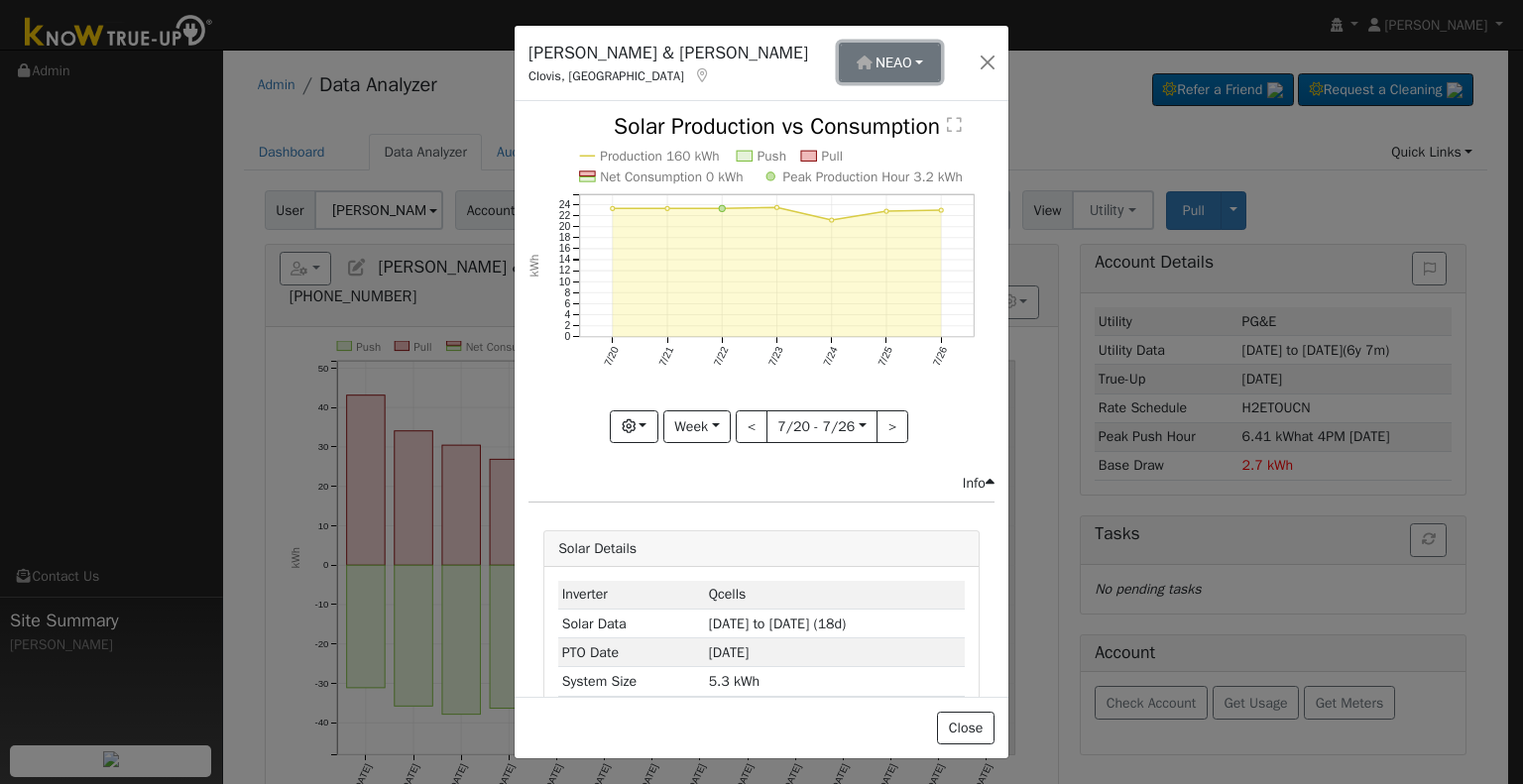 click on "NEAO" at bounding box center [893, 62] 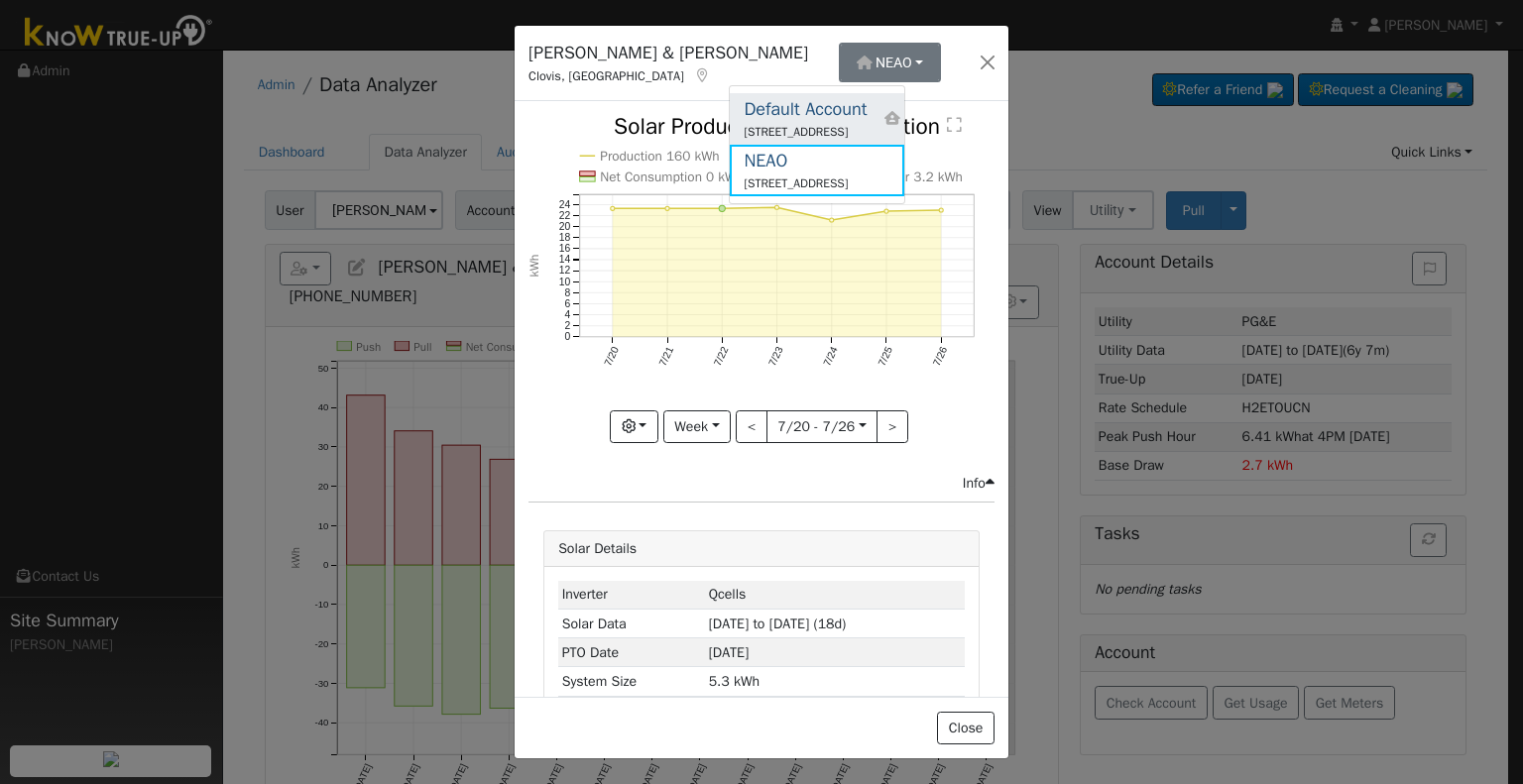 click on "Default Account" at bounding box center [805, 109] 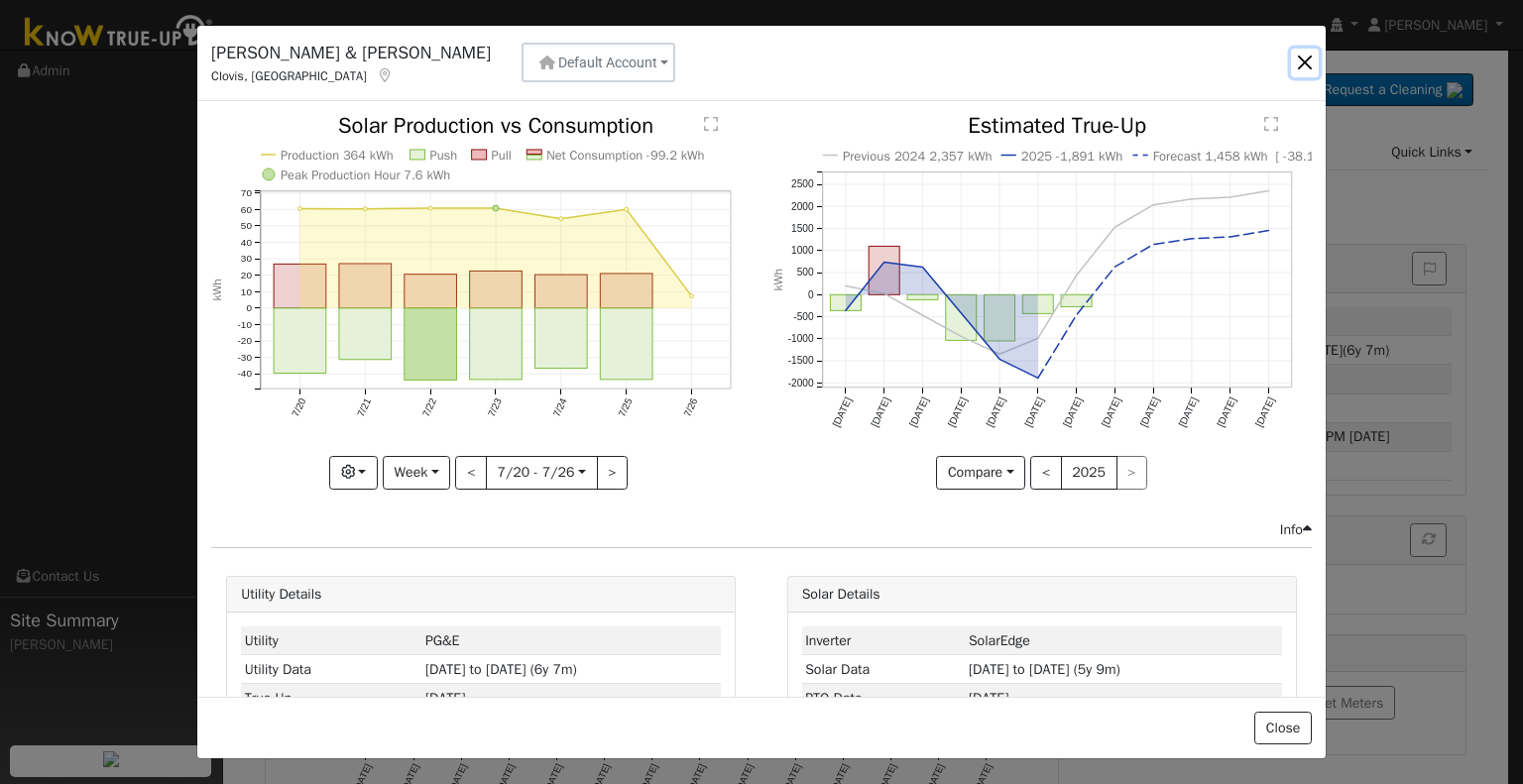 click at bounding box center (1305, 62) 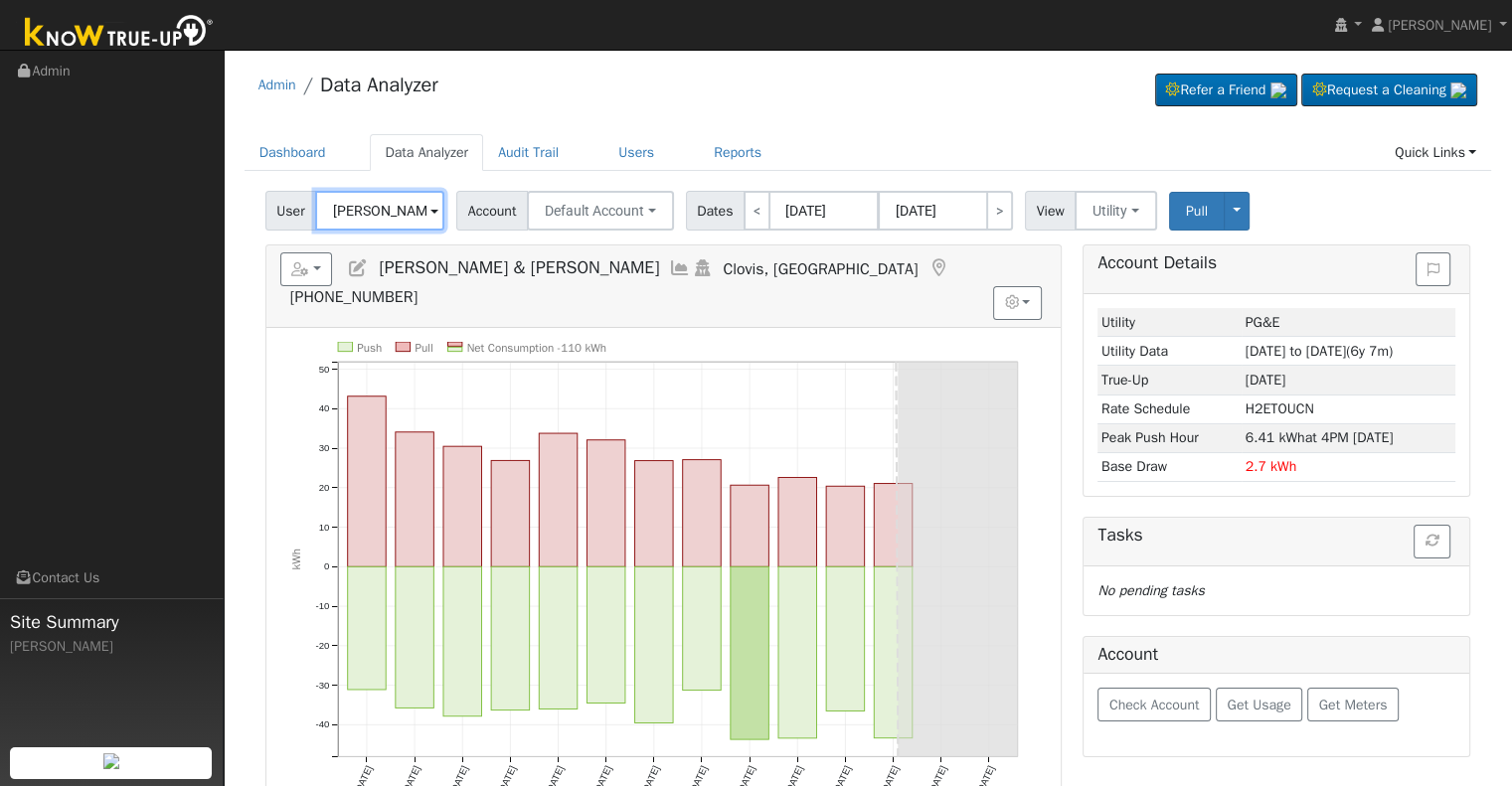 click on "[PERSON_NAME] & [PERSON_NAME]" at bounding box center [380, 211] 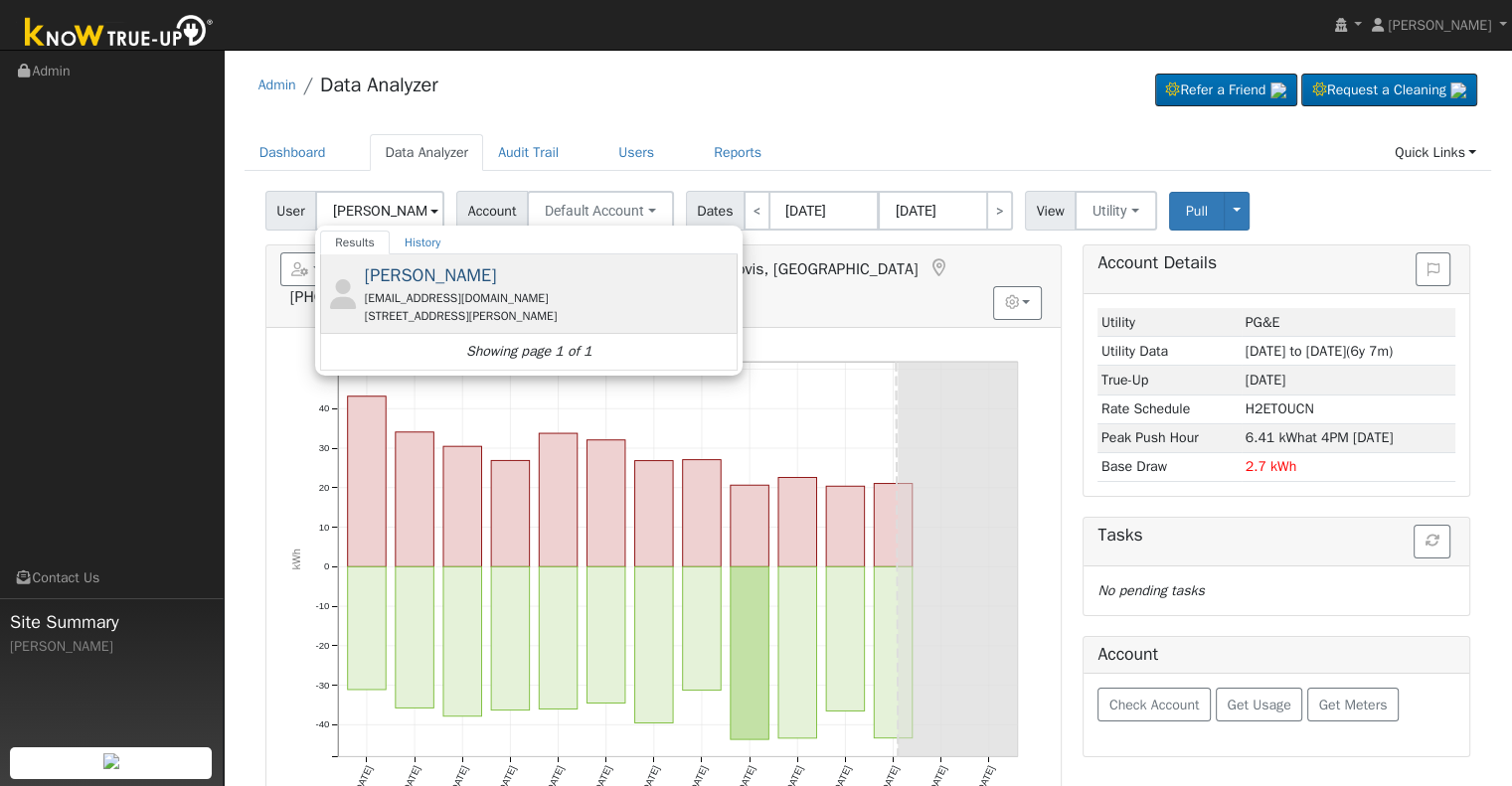 click on "[PERSON_NAME]" at bounding box center [430, 275] 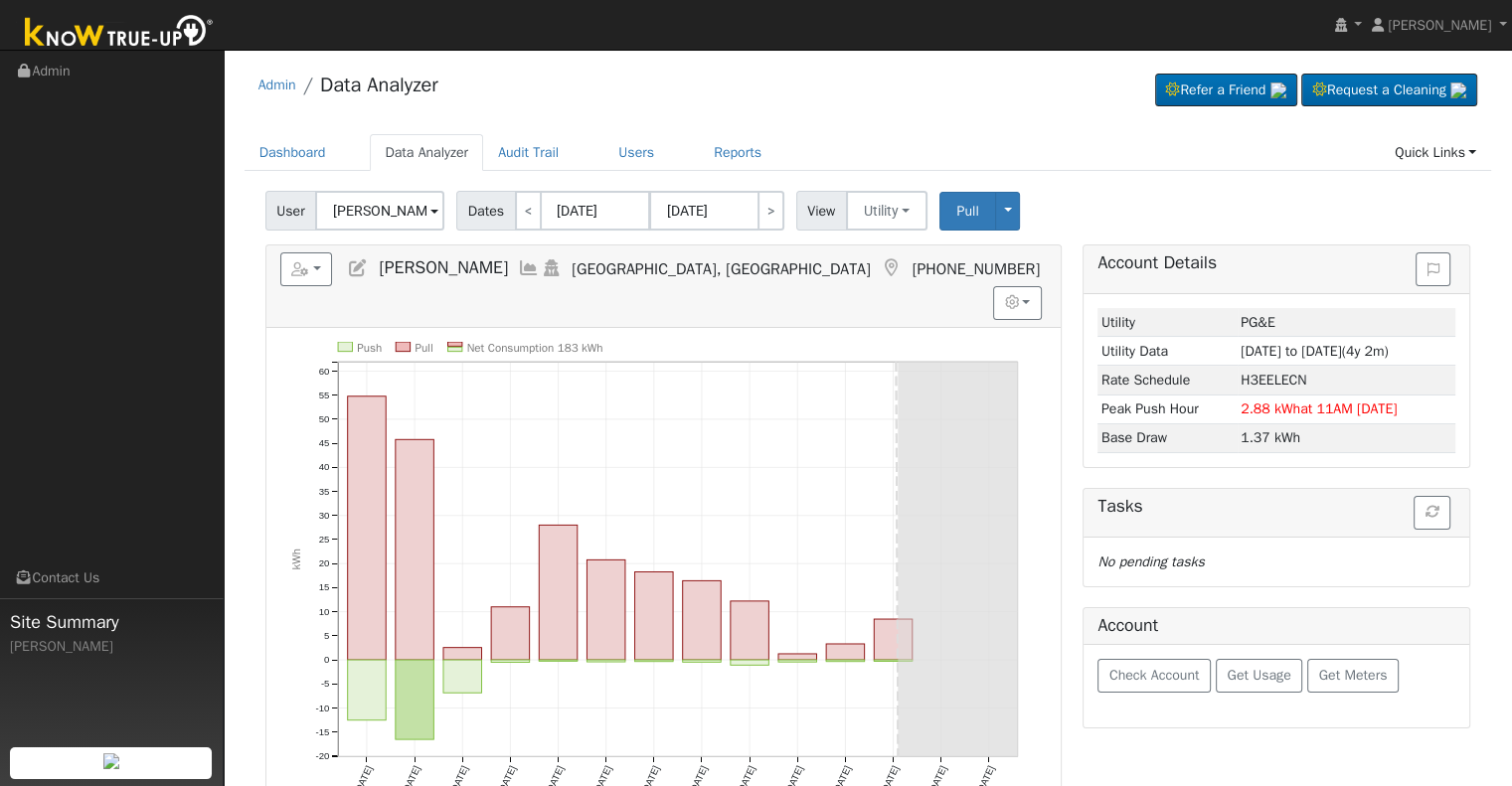 click at bounding box center [529, 268] 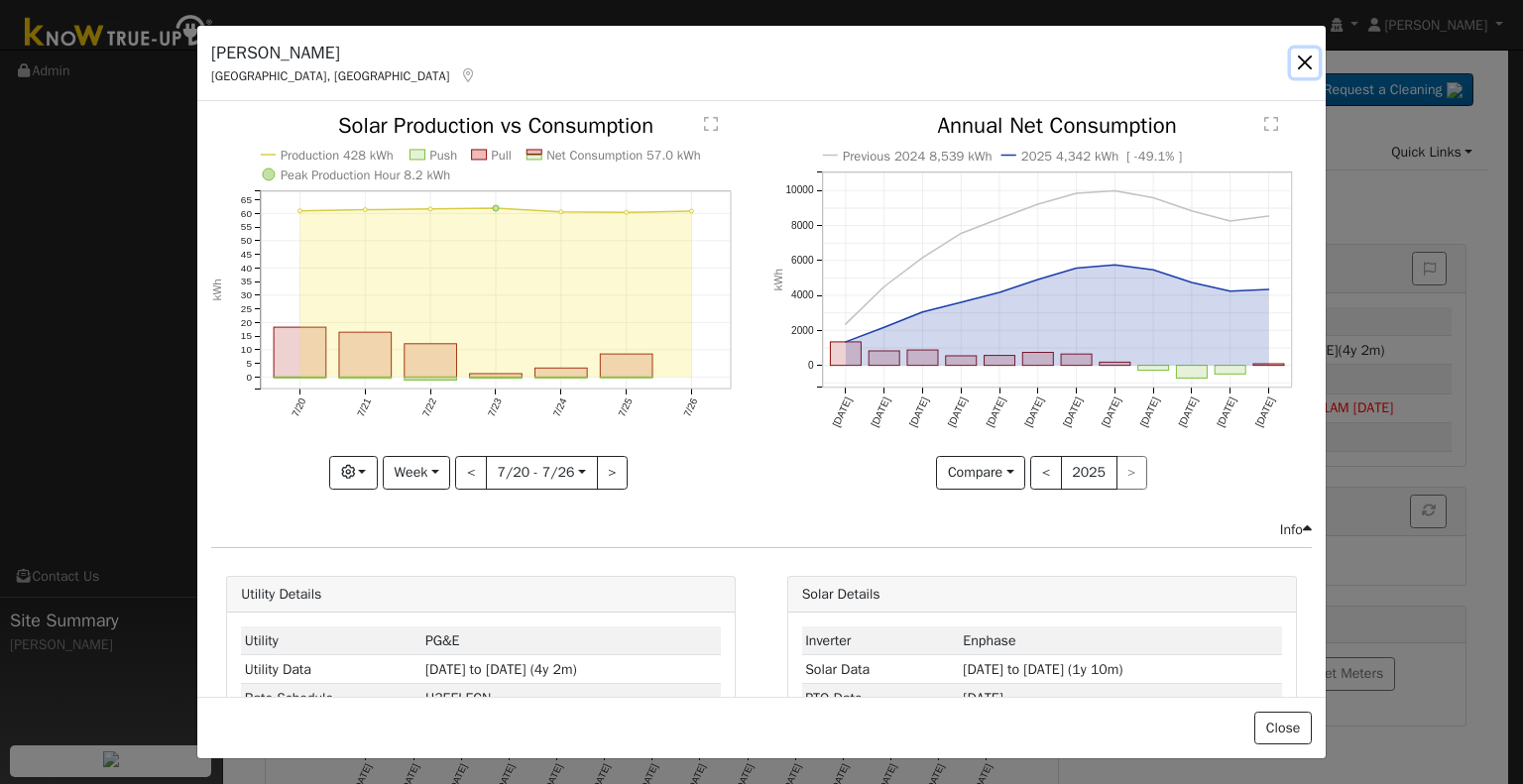 click at bounding box center [1305, 62] 